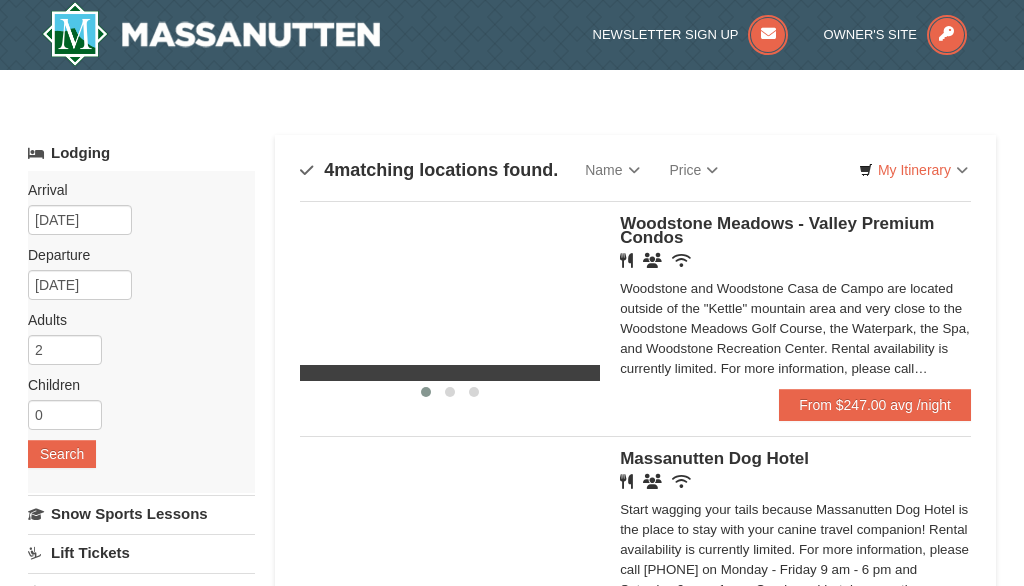 scroll, scrollTop: 0, scrollLeft: 0, axis: both 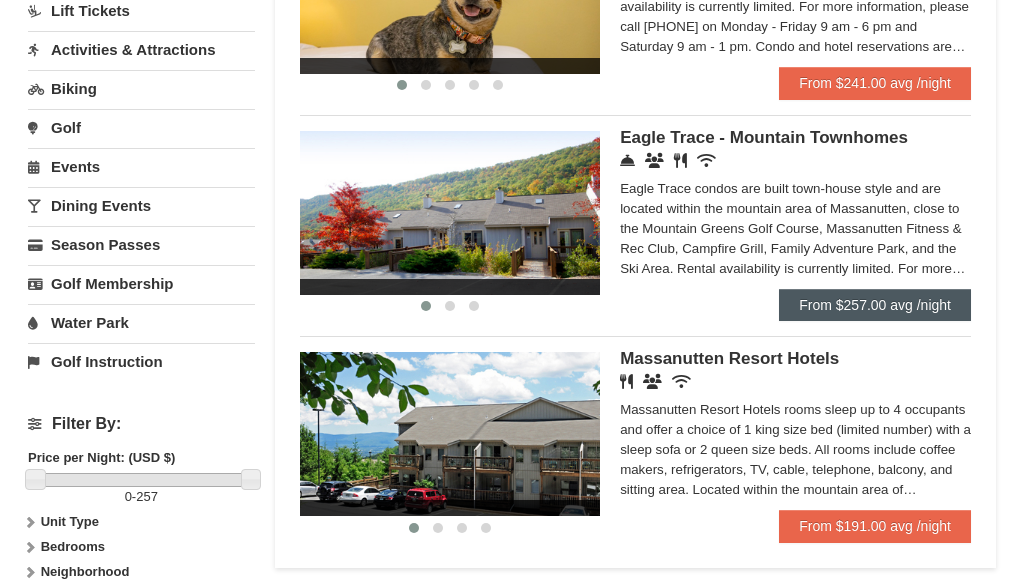 click on "From $257.00 avg /night" at bounding box center (875, 305) 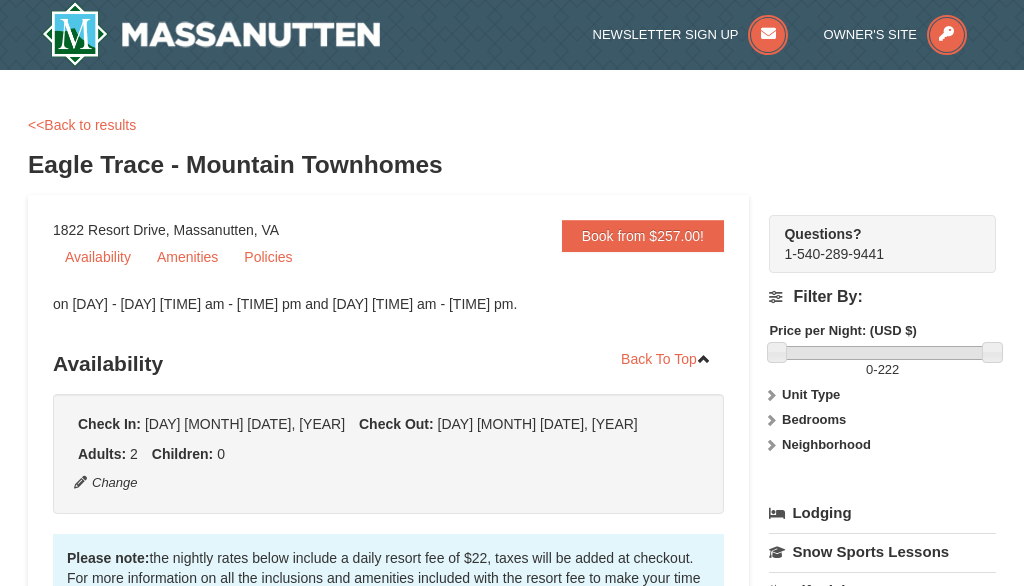 scroll, scrollTop: 0, scrollLeft: 0, axis: both 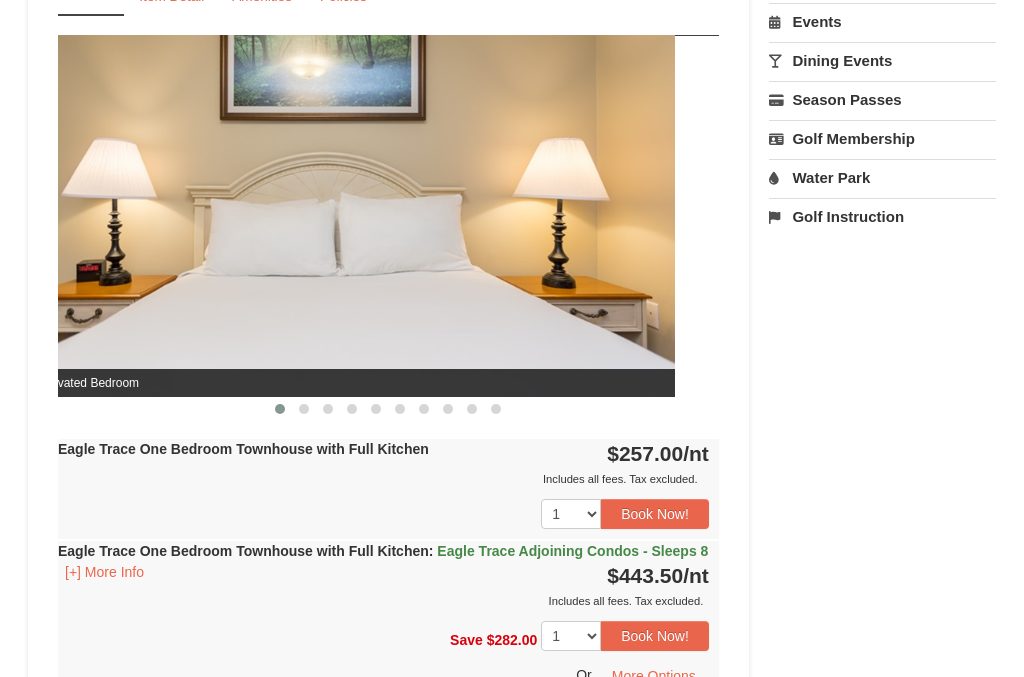 click on "Renovated Living Room
Renovated Dining Room
Renovated Kitchen
Renovated Bedroom
Renovated Bedroom
Renovated Bathroom
Renovated Kitchen
Renovated Living & Dining Room
Renovated Living Room
Renovated Dining Room
Renovated Kitchen" at bounding box center (3319, 216) 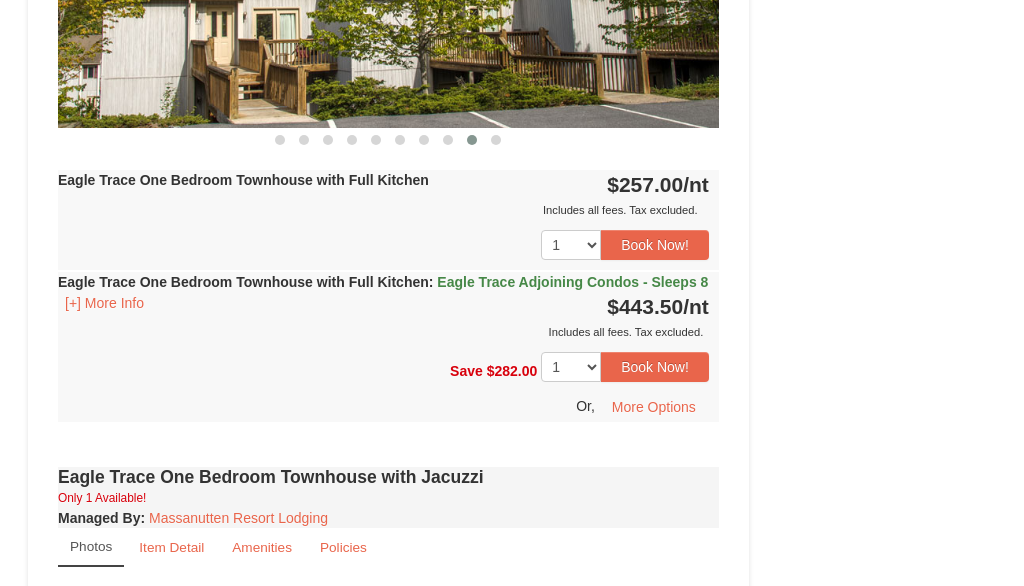 scroll, scrollTop: 990, scrollLeft: 0, axis: vertical 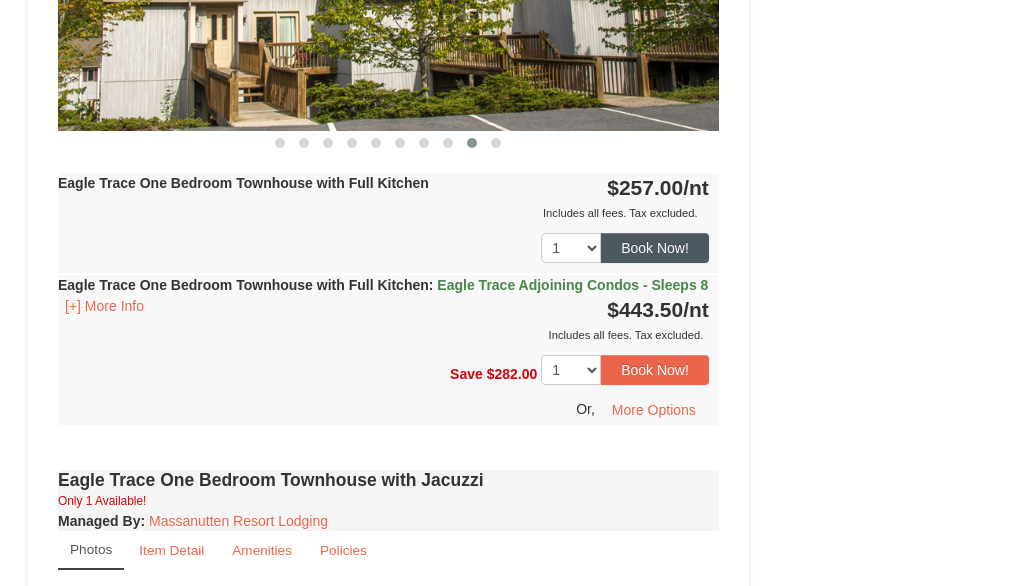 click on "Book Now!" at bounding box center (655, 248) 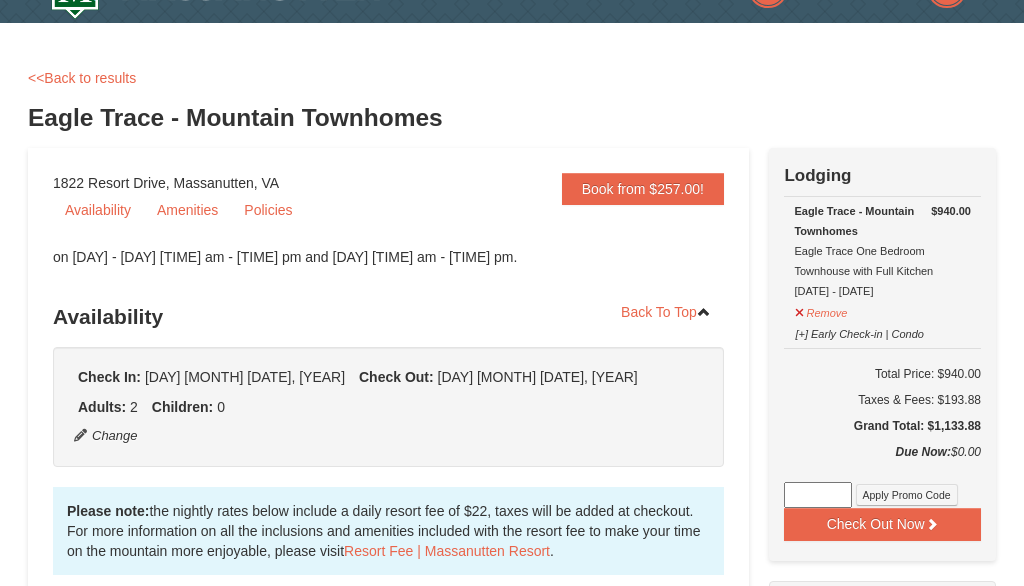 scroll, scrollTop: 0, scrollLeft: 0, axis: both 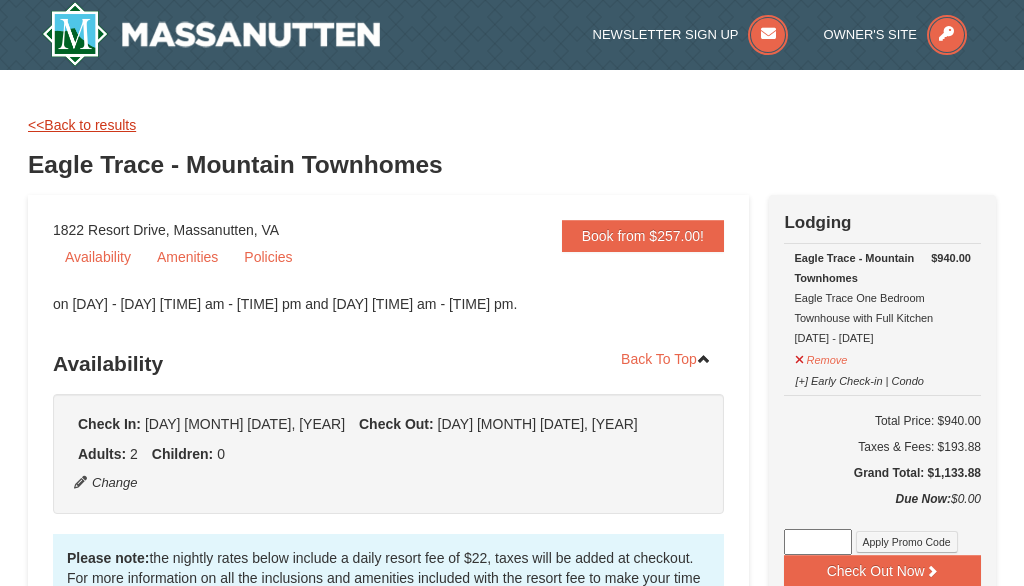 click on "<<Back to results" at bounding box center [82, 125] 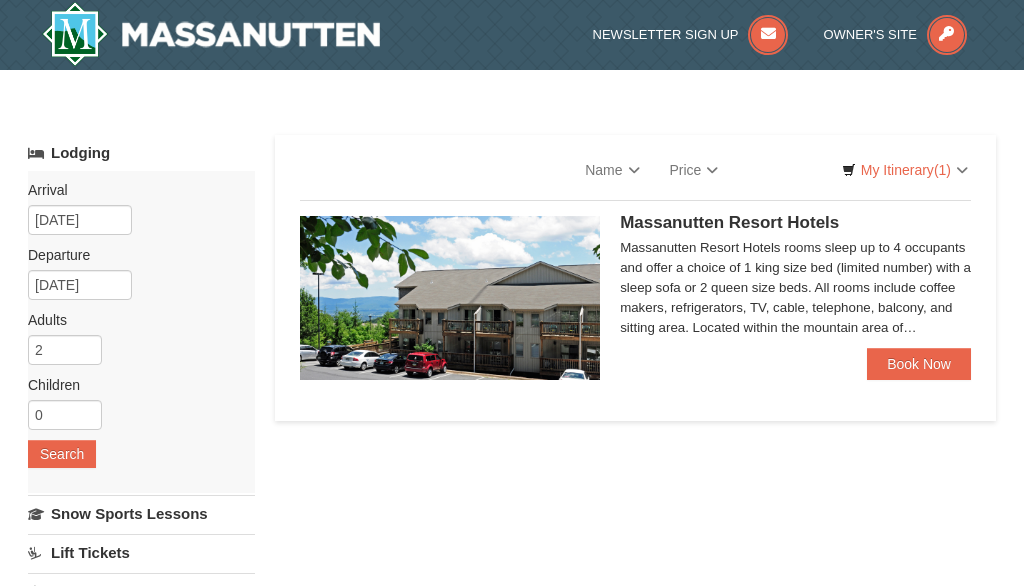 scroll, scrollTop: 1, scrollLeft: 0, axis: vertical 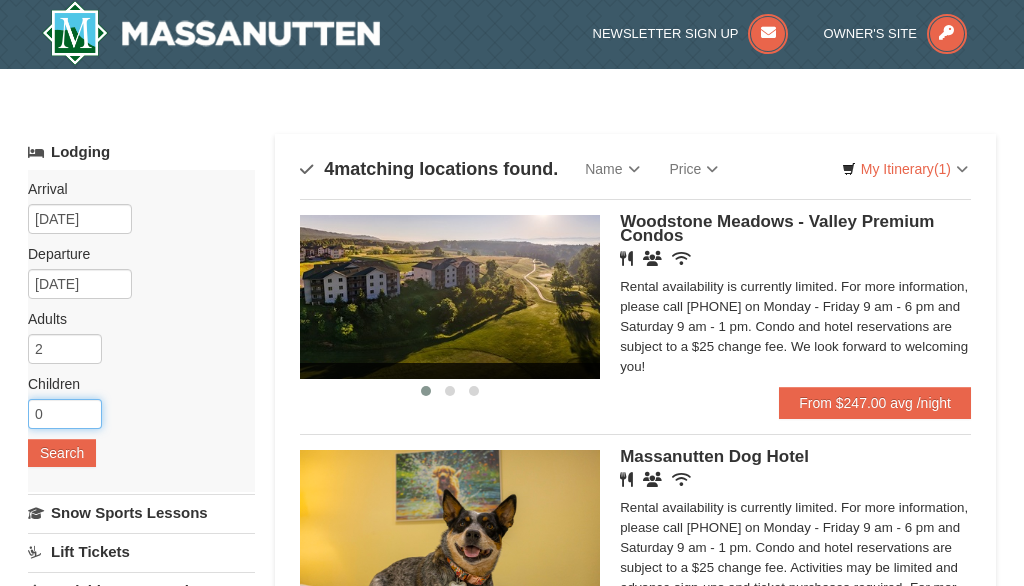 click on "0" at bounding box center [65, 414] 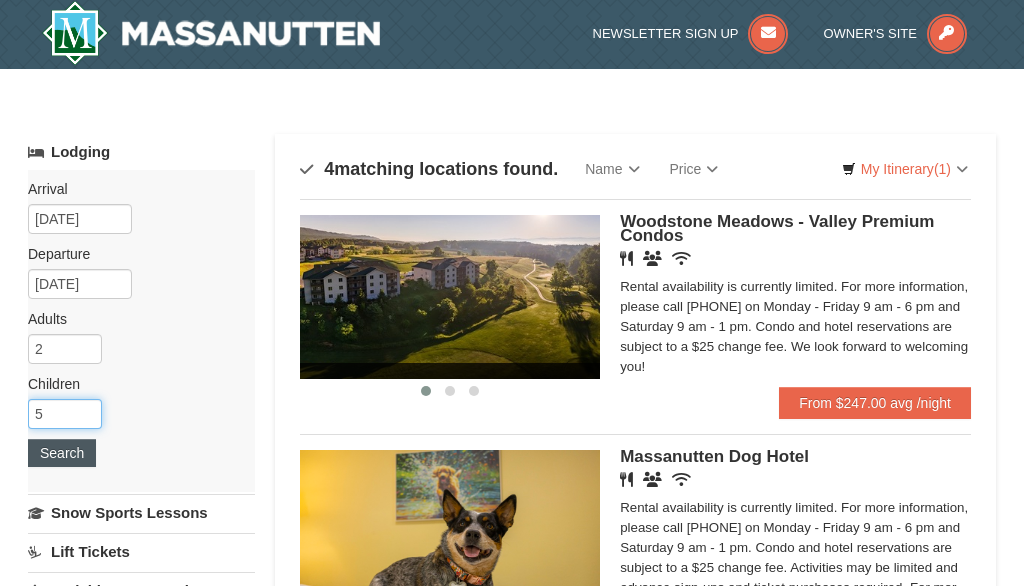 type on "5" 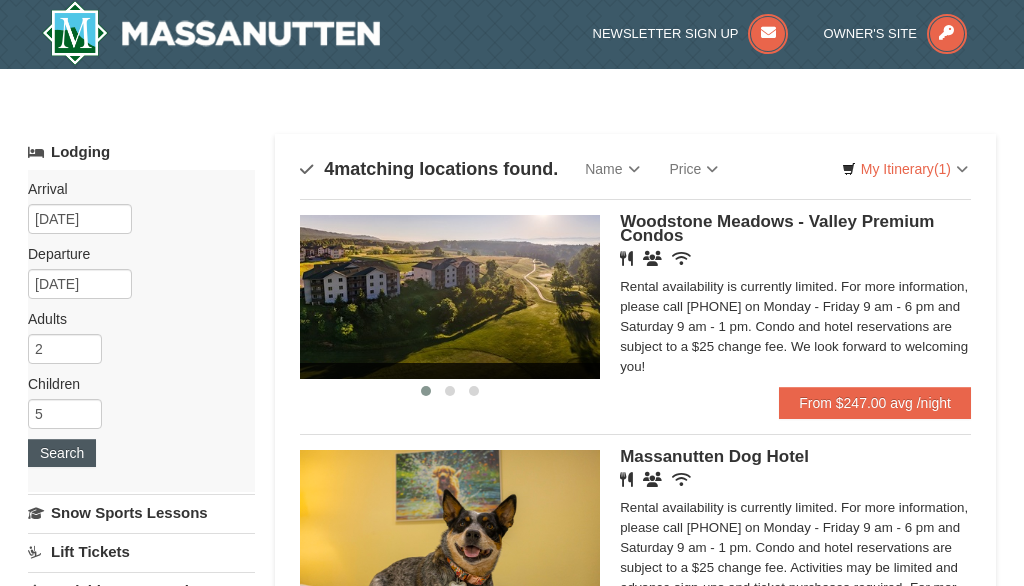 click on "Search" at bounding box center [62, 453] 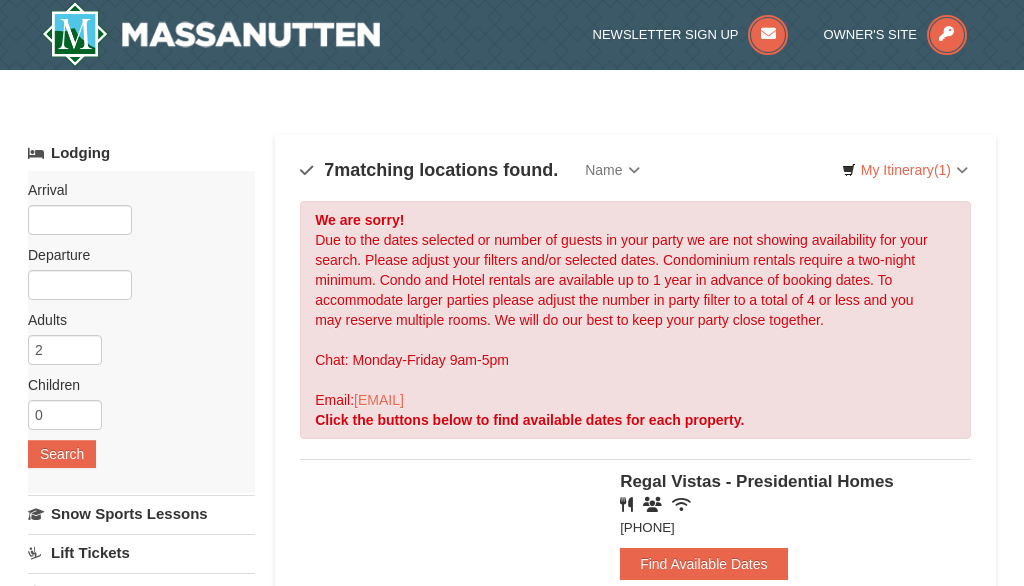 scroll, scrollTop: 0, scrollLeft: 0, axis: both 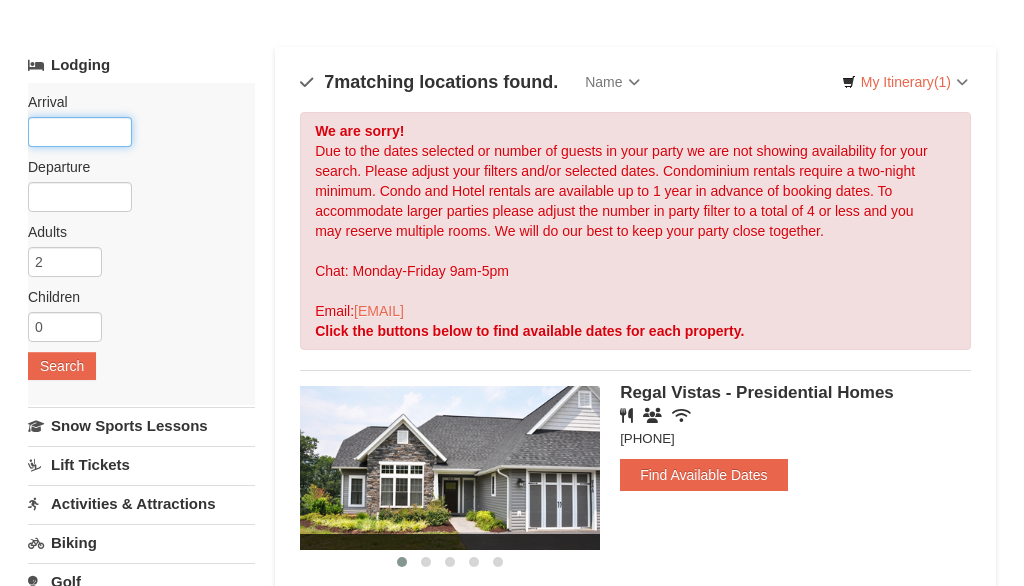 click at bounding box center [80, 132] 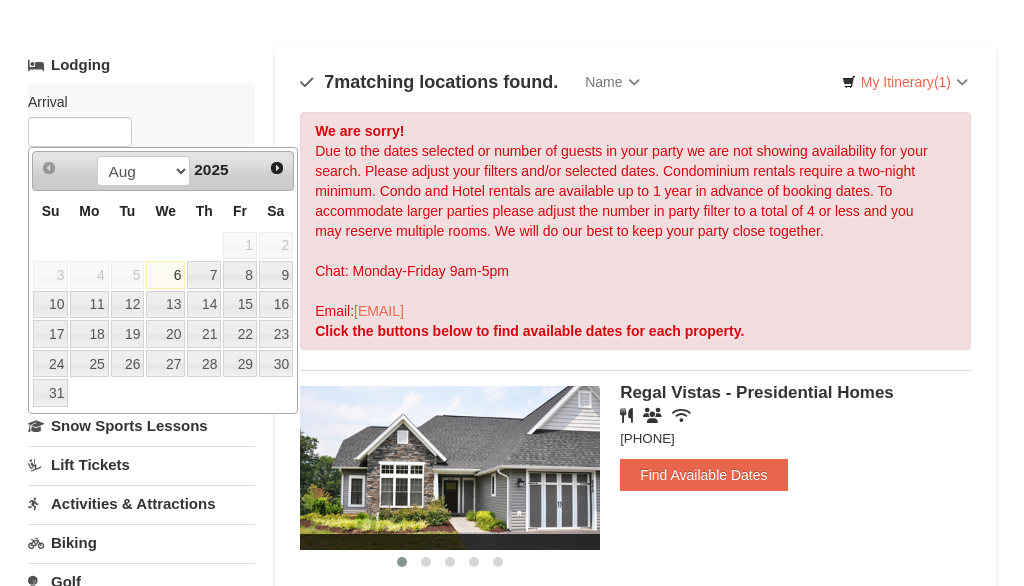 click on "Next" at bounding box center [277, 168] 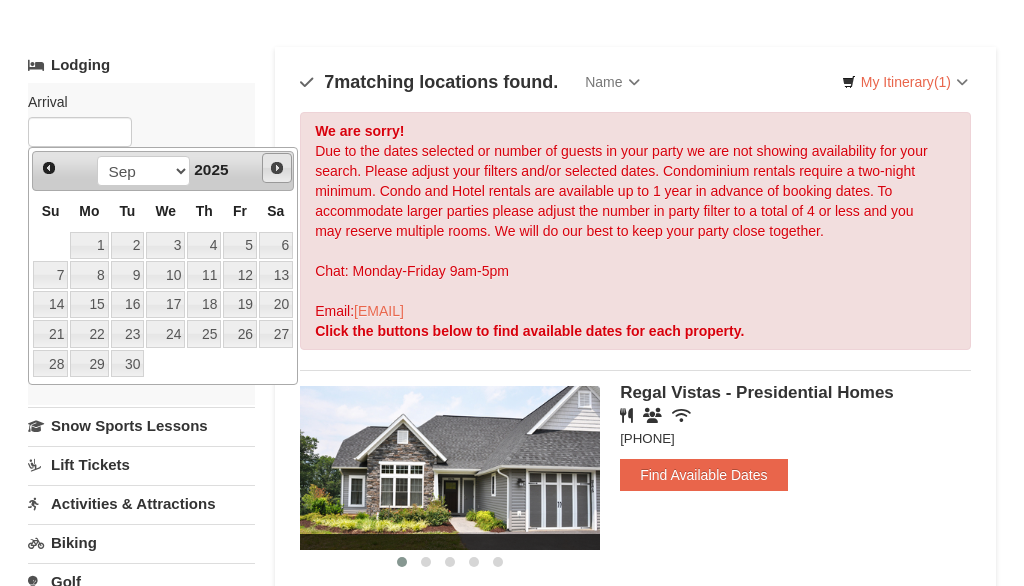 click on "Next" at bounding box center (277, 168) 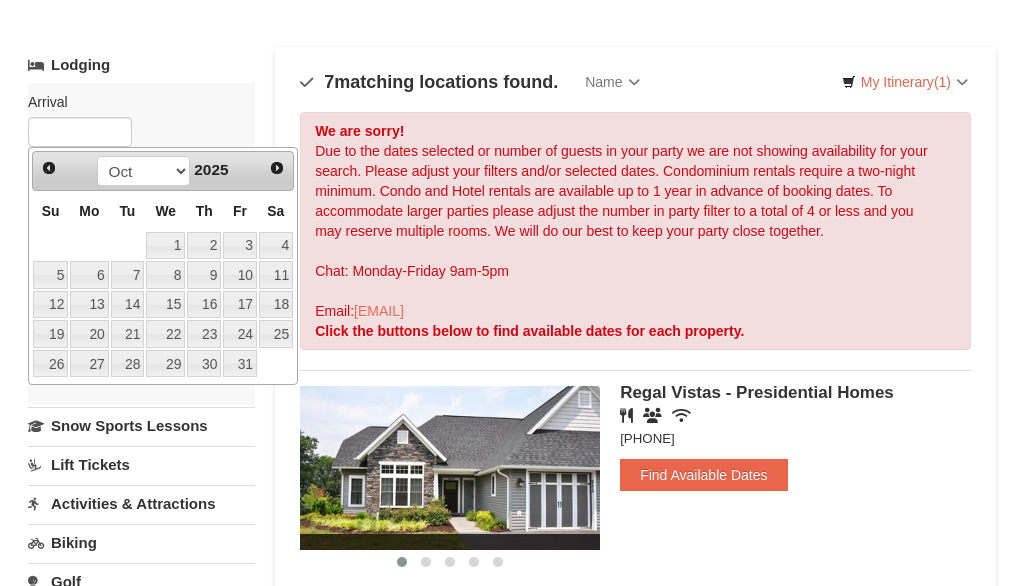 click on "Next" at bounding box center [277, 168] 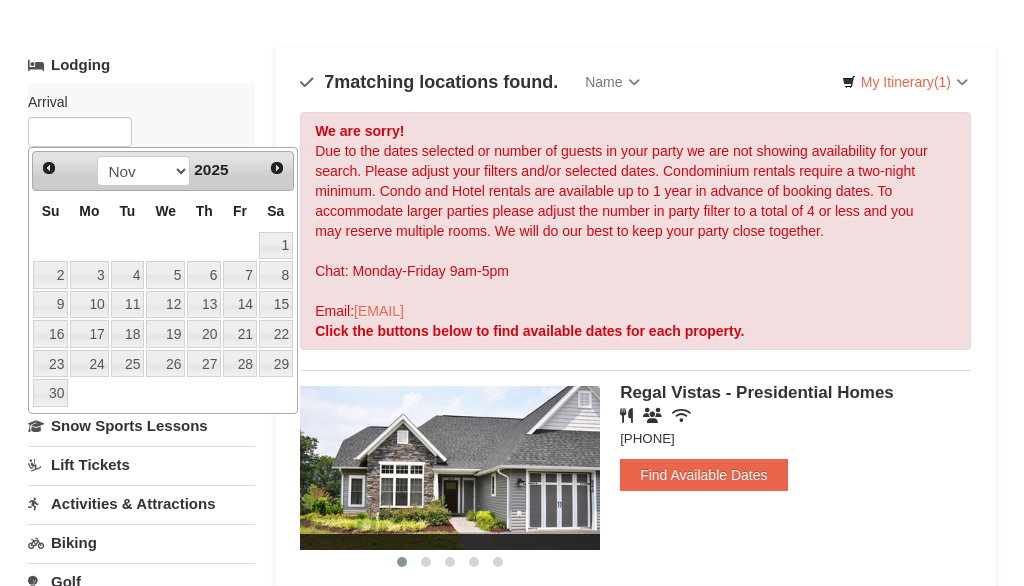 click on "Next" at bounding box center [277, 168] 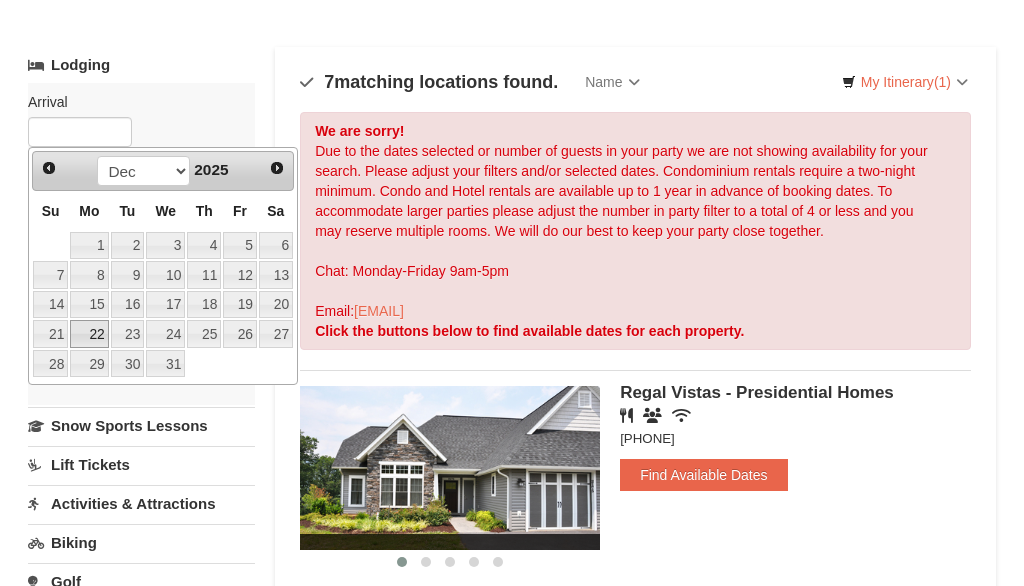 click on "22" at bounding box center (89, 334) 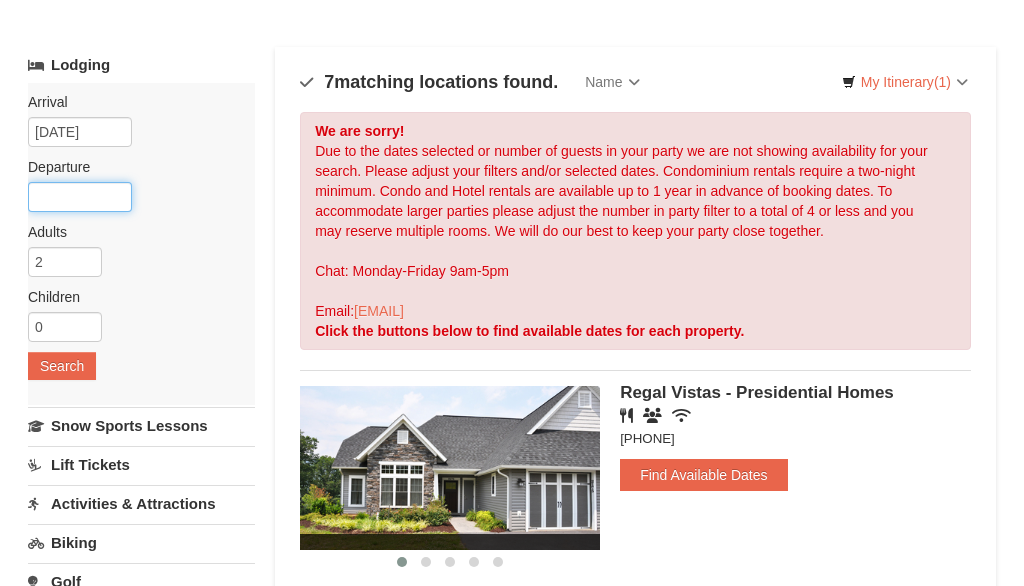 click at bounding box center (80, 197) 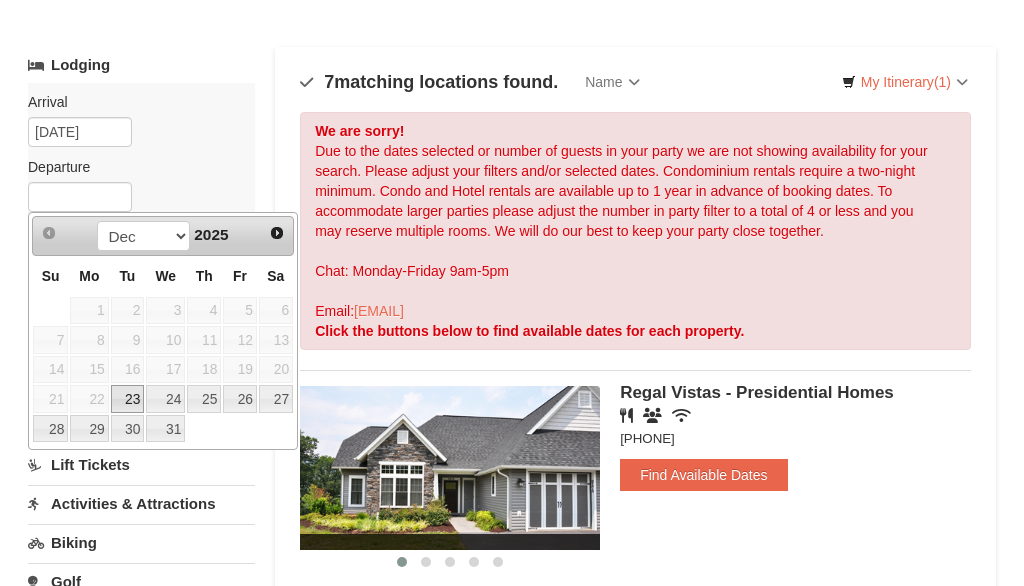 click on "26" at bounding box center (240, 399) 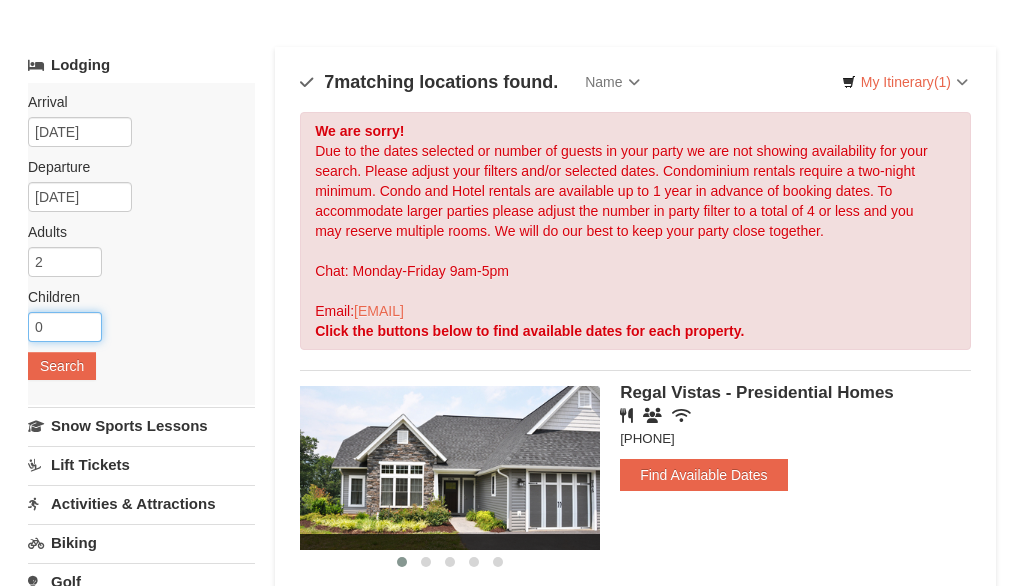 click on "0" at bounding box center (65, 327) 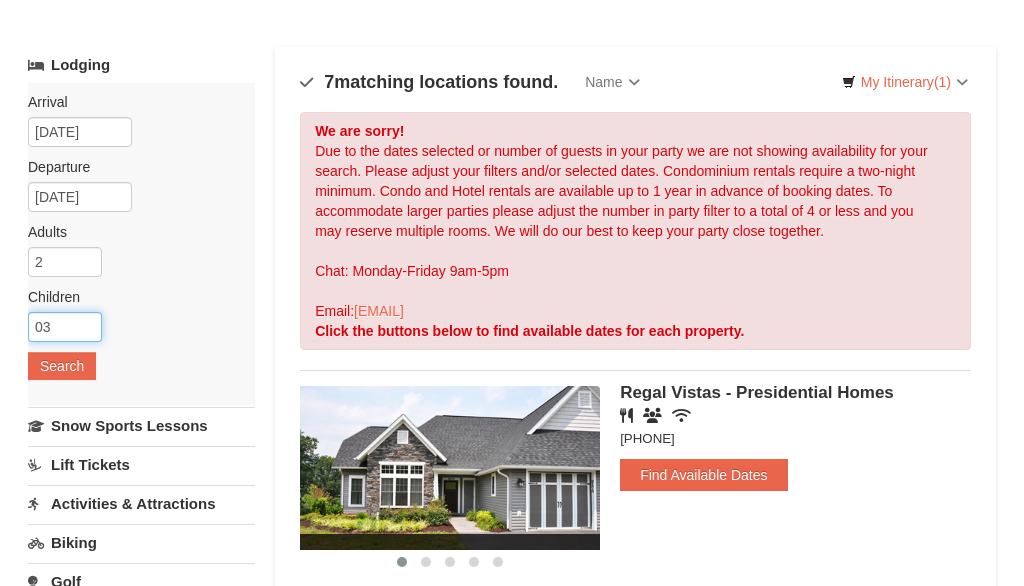 type on "0" 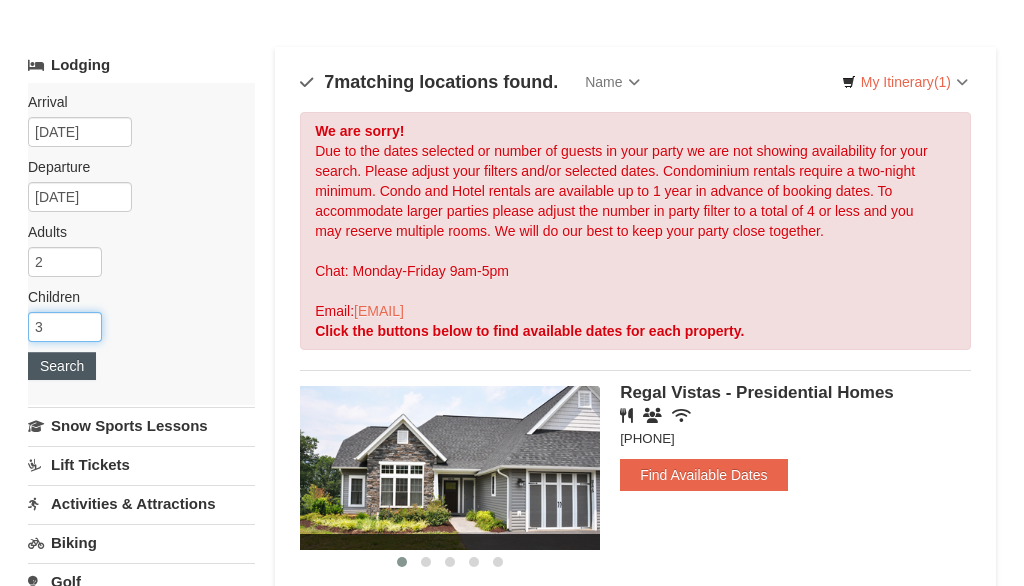 type on "3" 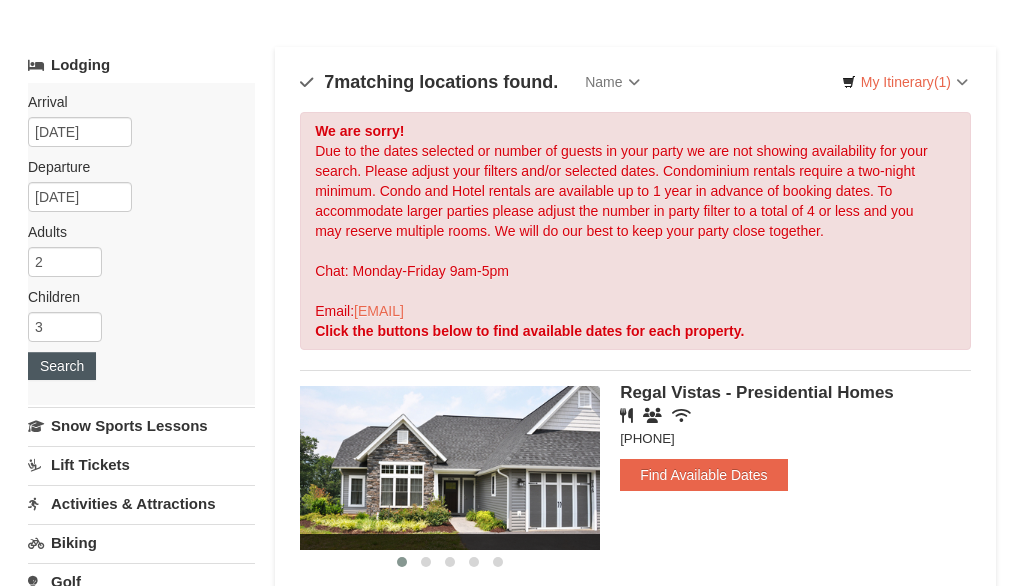 click on "Search" at bounding box center [62, 366] 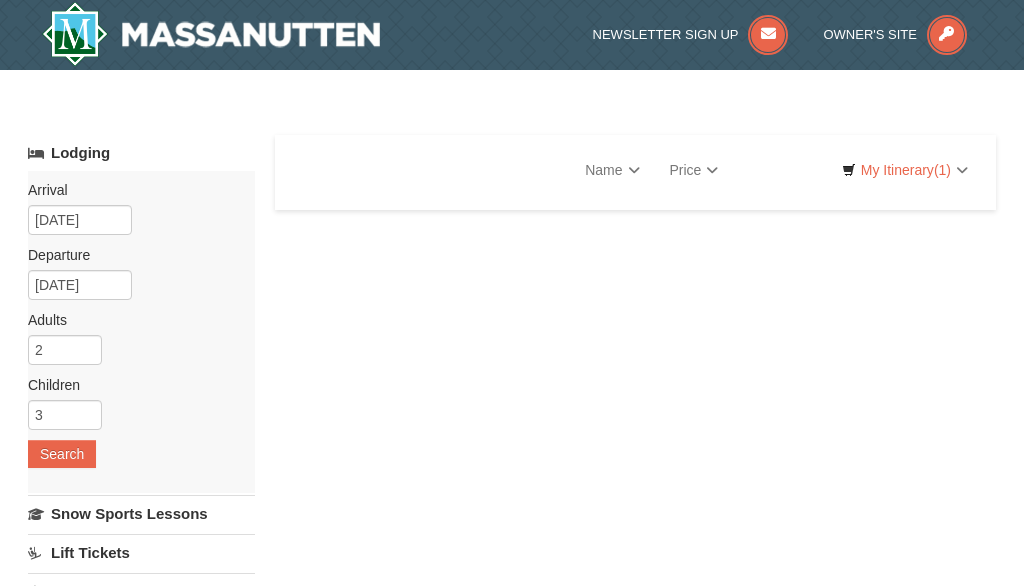 scroll, scrollTop: 0, scrollLeft: 0, axis: both 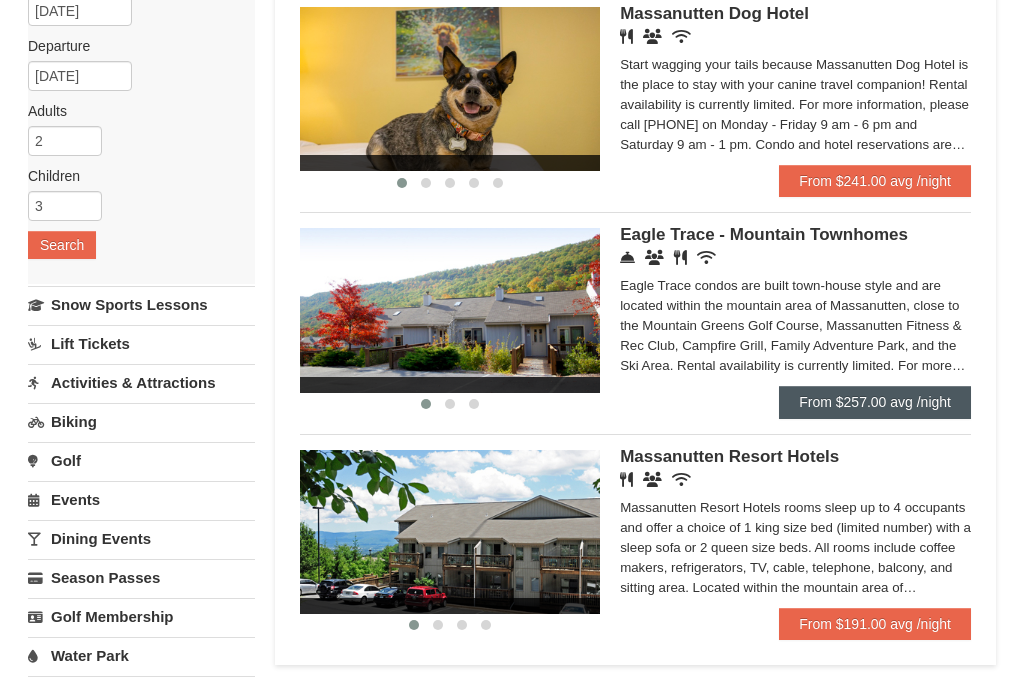 click on "From $257.00 avg /night" at bounding box center [875, 402] 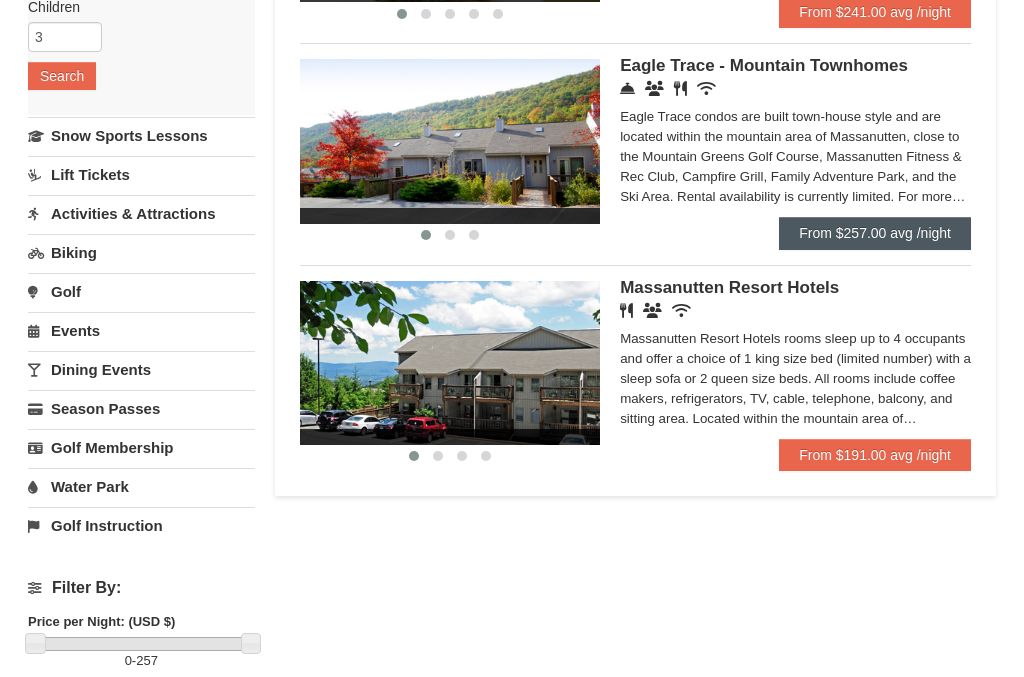 scroll, scrollTop: 378, scrollLeft: 0, axis: vertical 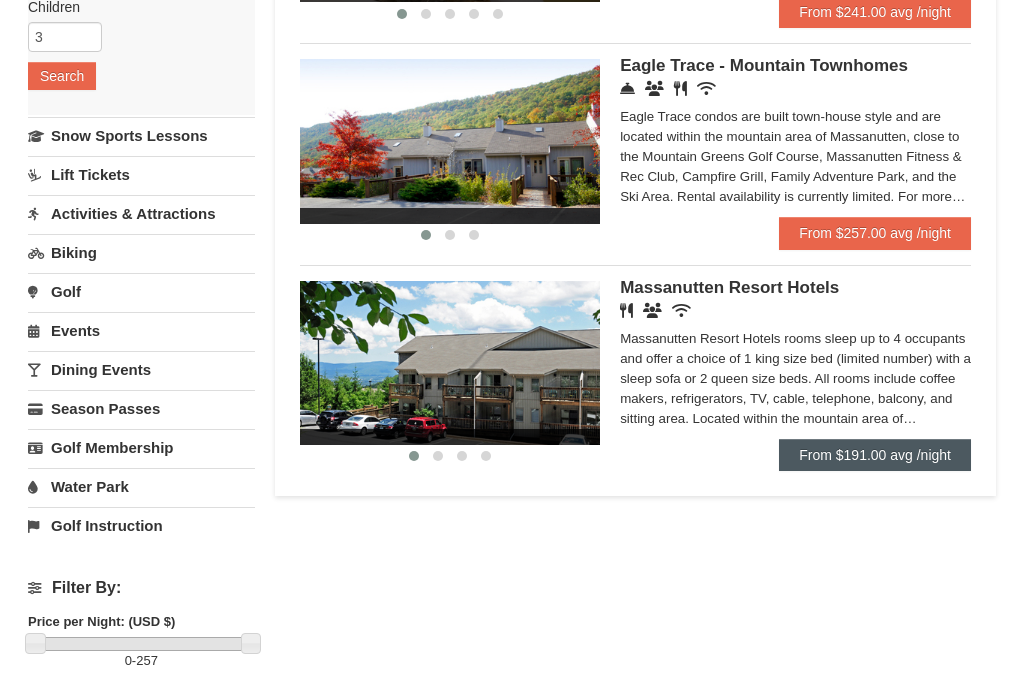 click on "From $191.00 avg /night" at bounding box center [875, 455] 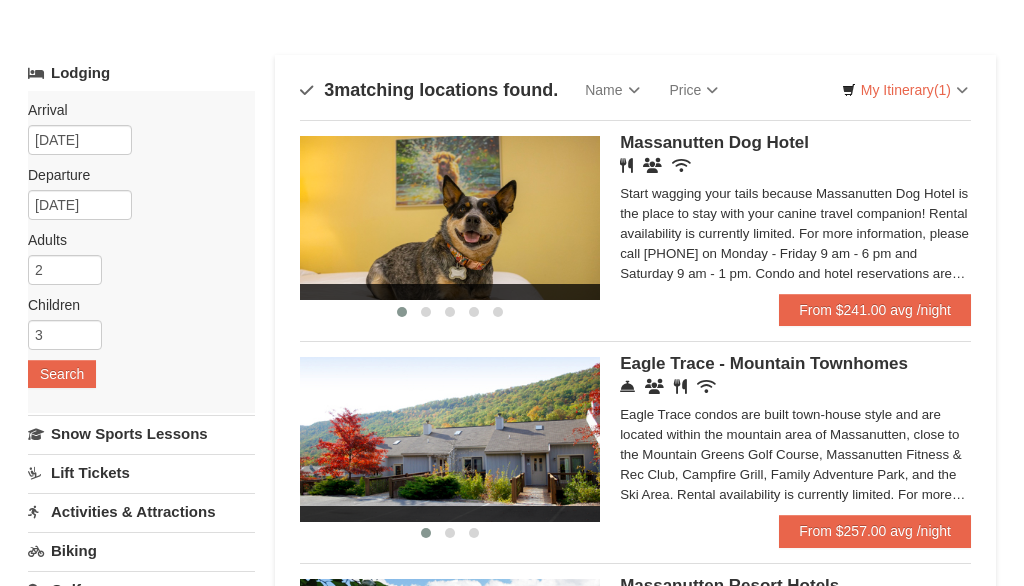 scroll, scrollTop: 0, scrollLeft: 0, axis: both 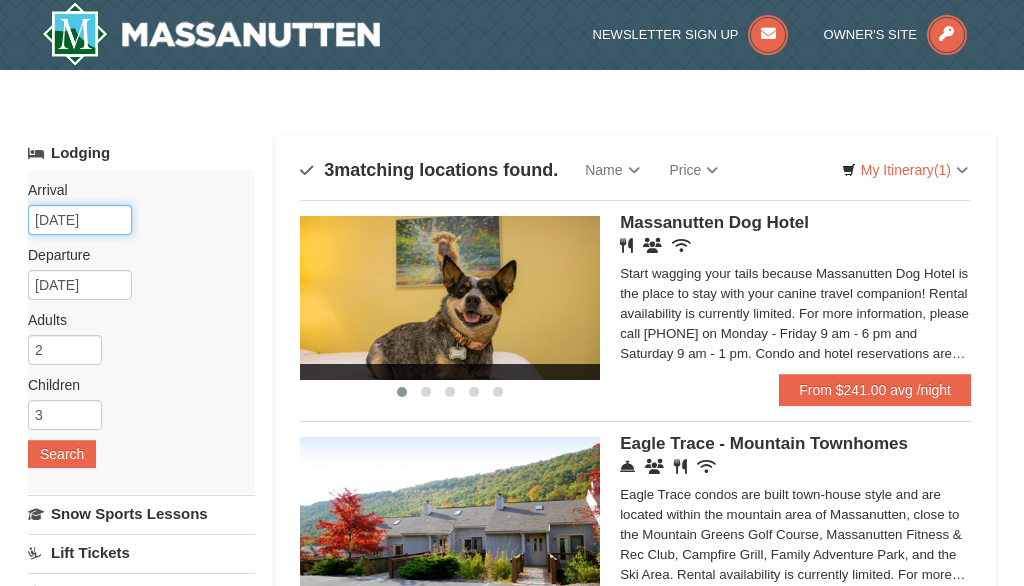 click on "[DATE]" at bounding box center [80, 220] 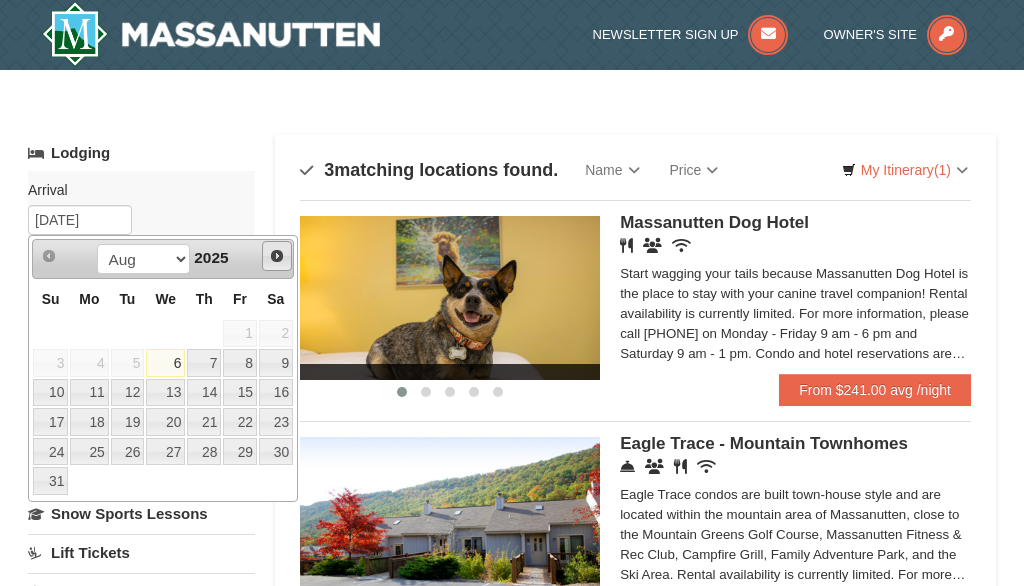 click on "Next" at bounding box center [277, 256] 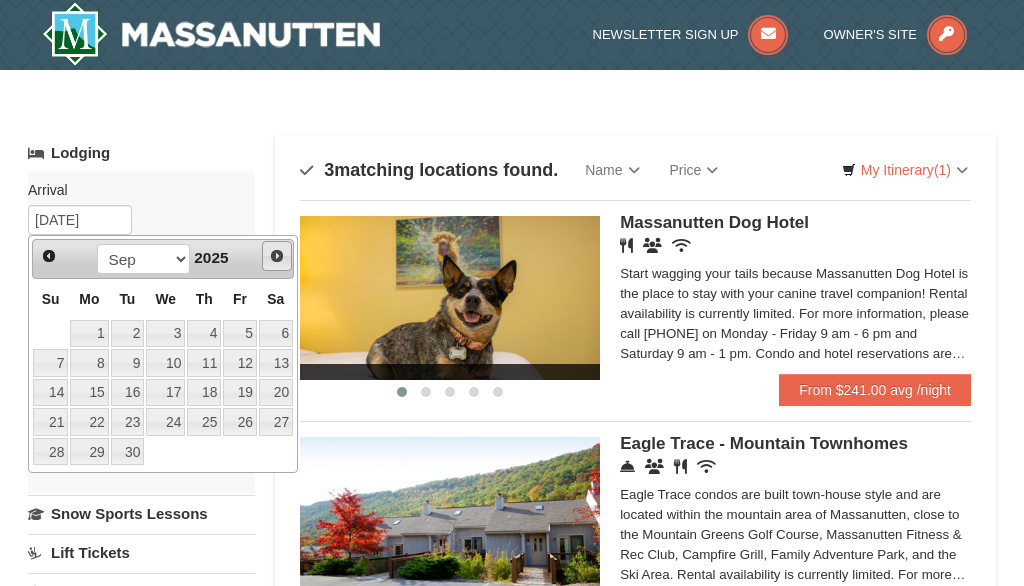click on "Next" at bounding box center (277, 256) 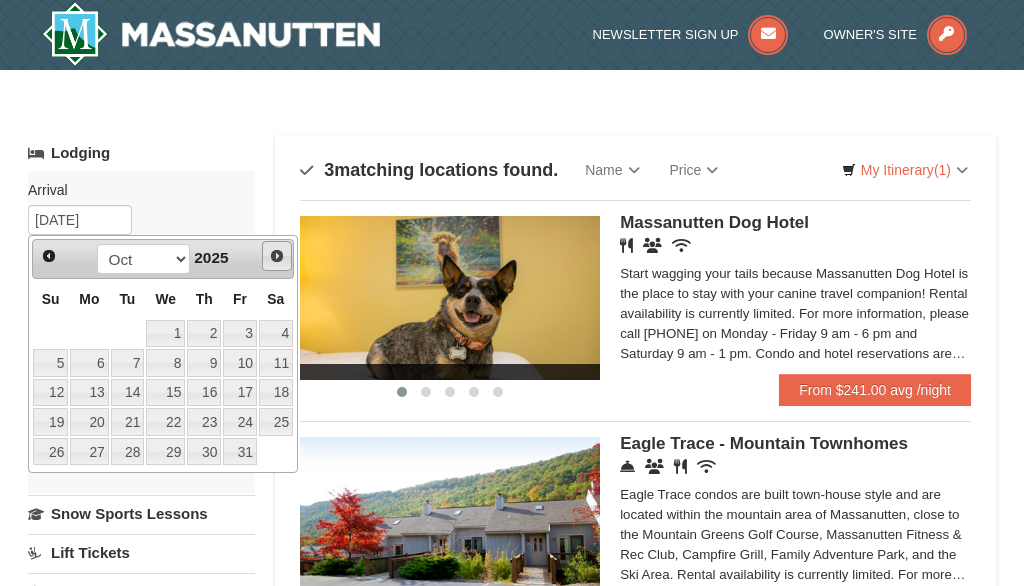 click on "Next" at bounding box center (277, 256) 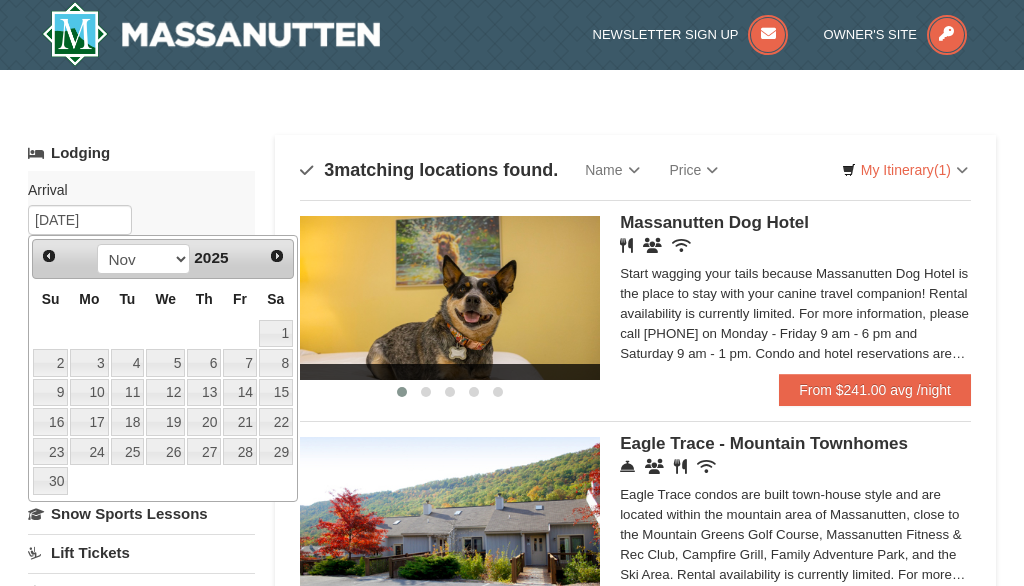 click on "Next" at bounding box center (277, 256) 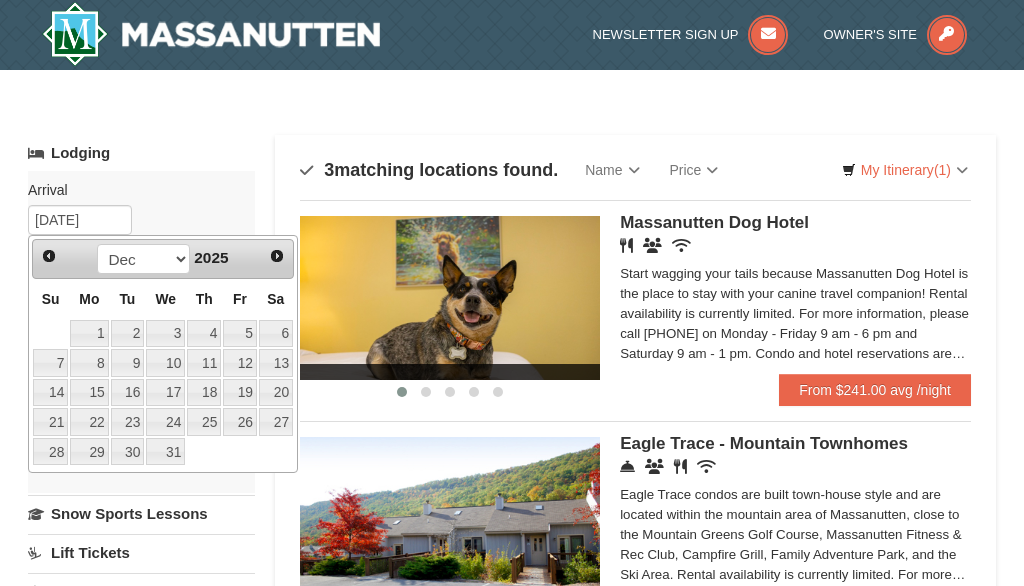 click on "20" at bounding box center [276, 393] 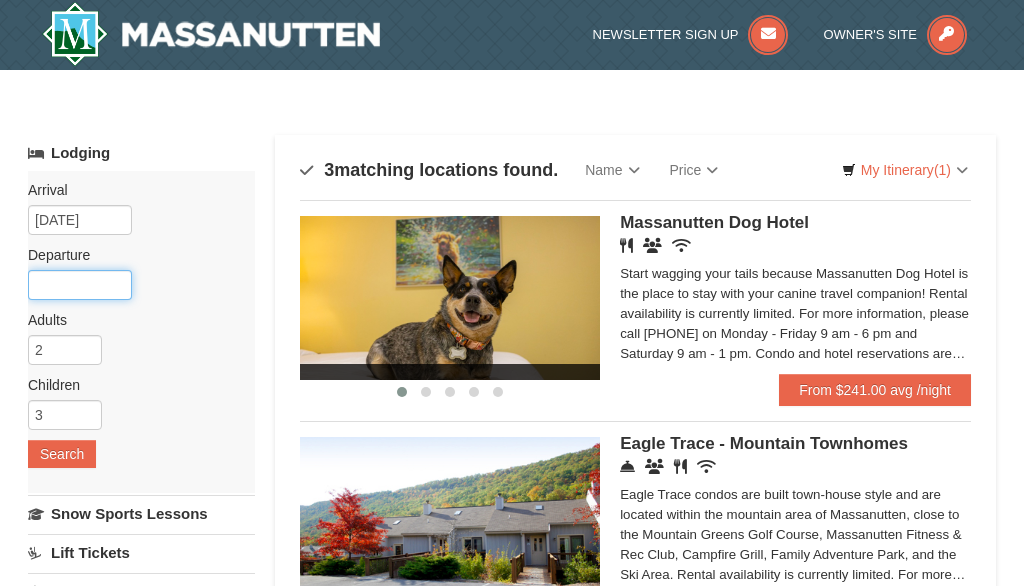 click at bounding box center [80, 285] 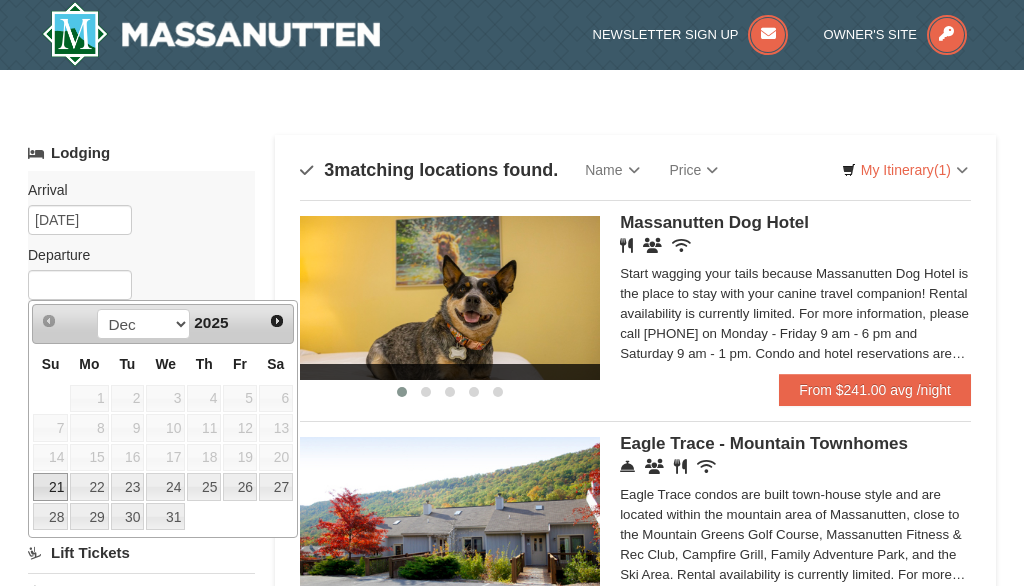 click on "25" at bounding box center [204, 487] 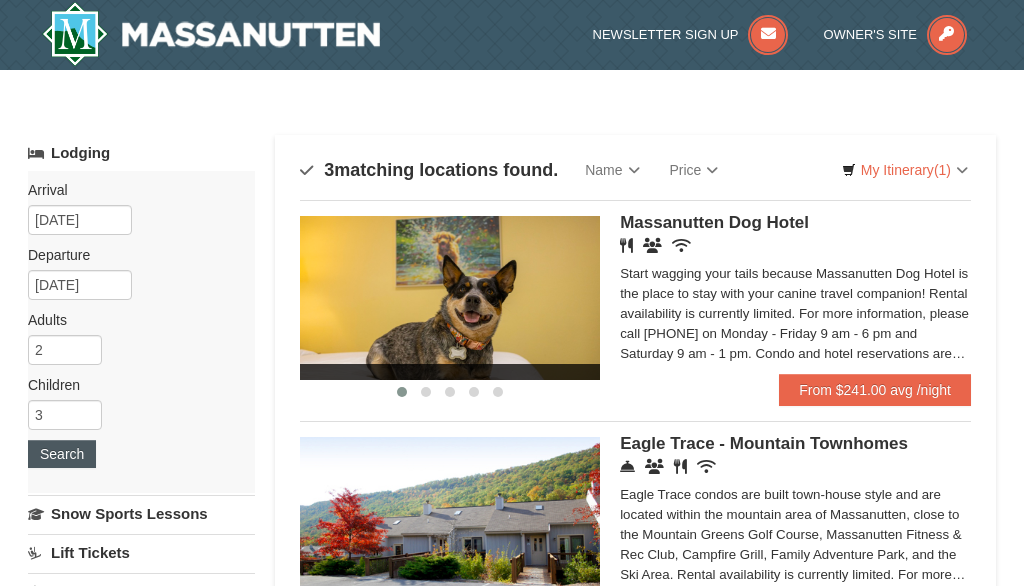 click on "Search" at bounding box center (62, 454) 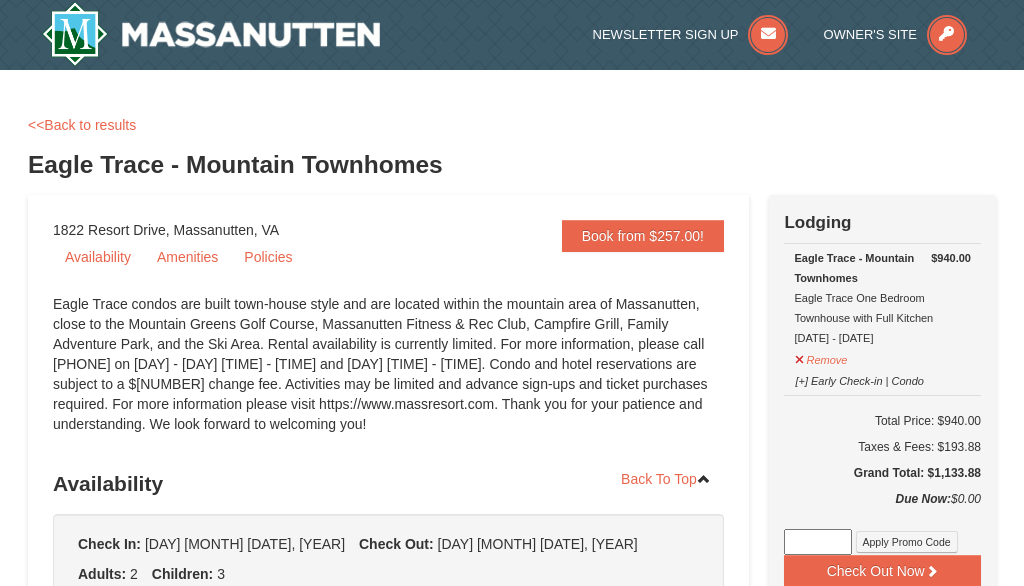scroll, scrollTop: 0, scrollLeft: 0, axis: both 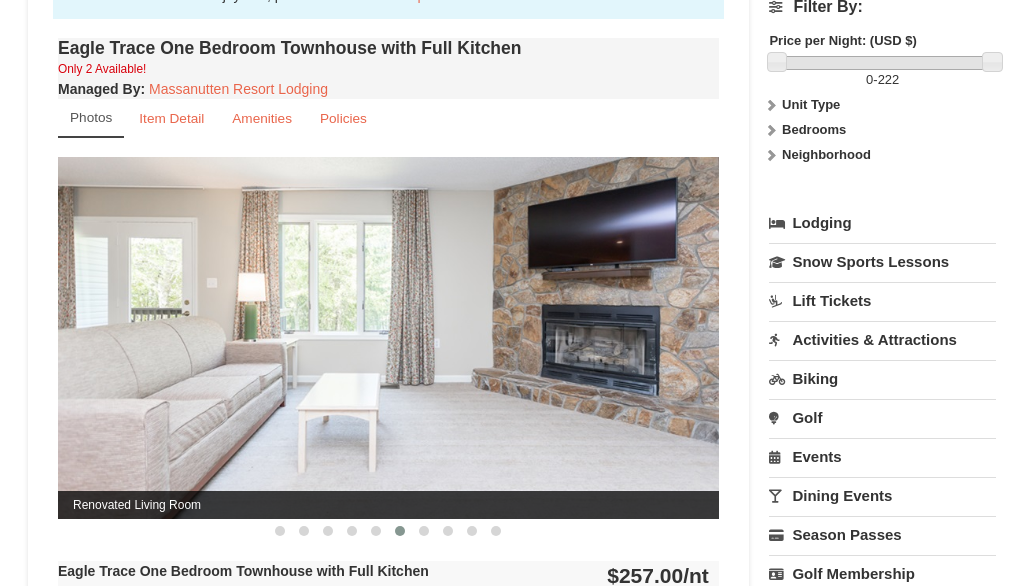 click on "Bedrooms" at bounding box center (814, 130) 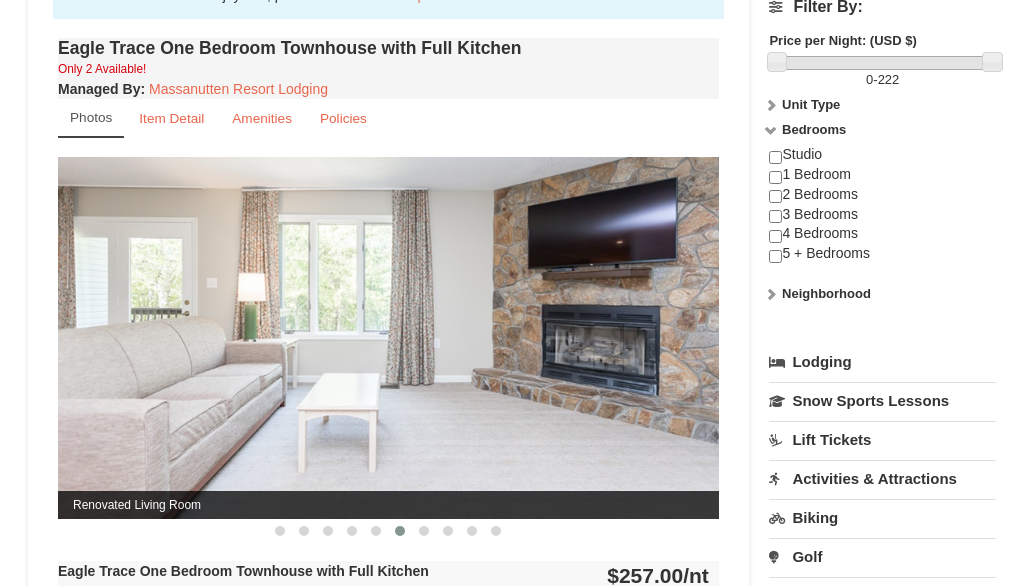 click at bounding box center (775, 196) 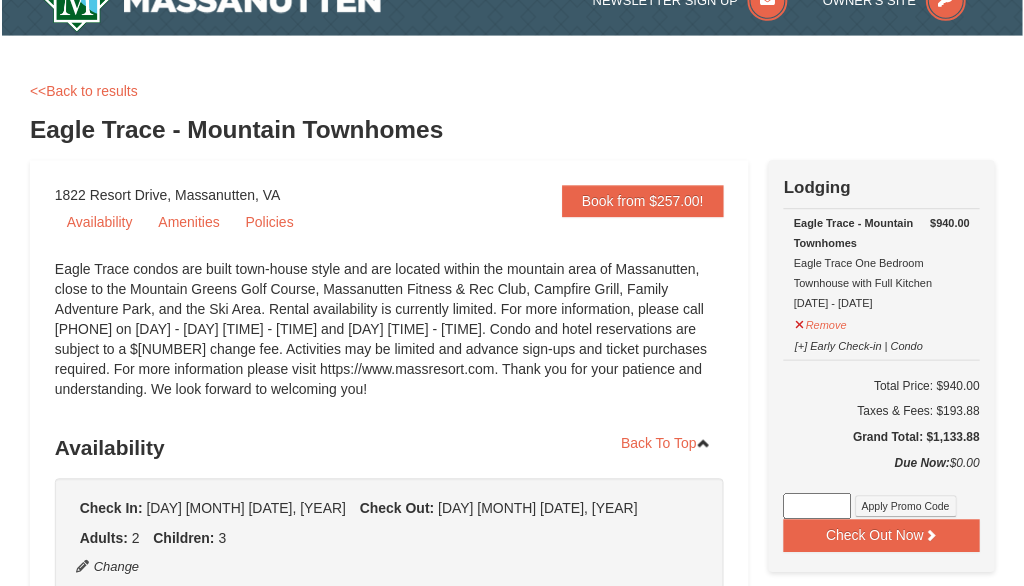scroll, scrollTop: 35, scrollLeft: 0, axis: vertical 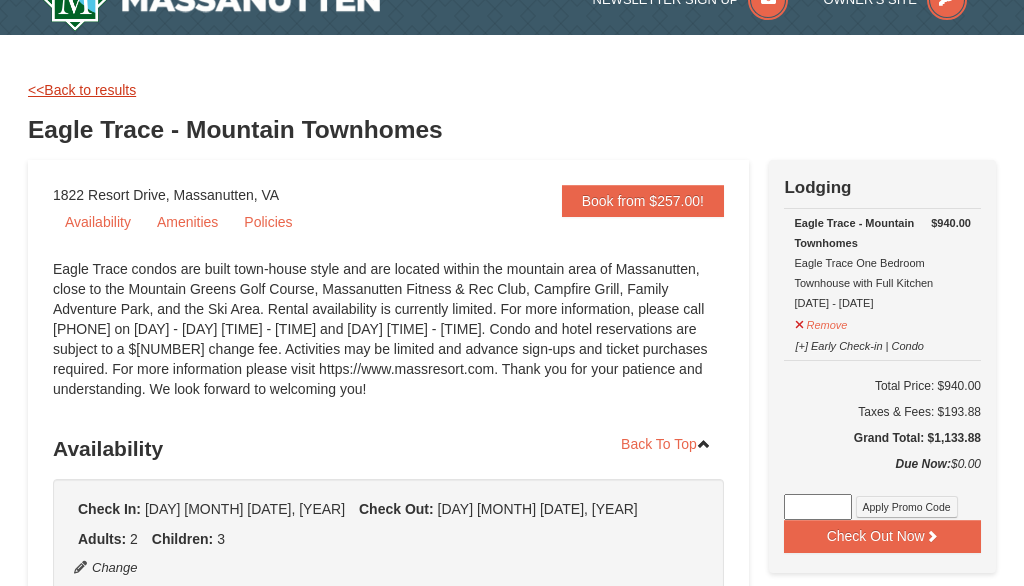 click on "<<Back to results" at bounding box center [82, 90] 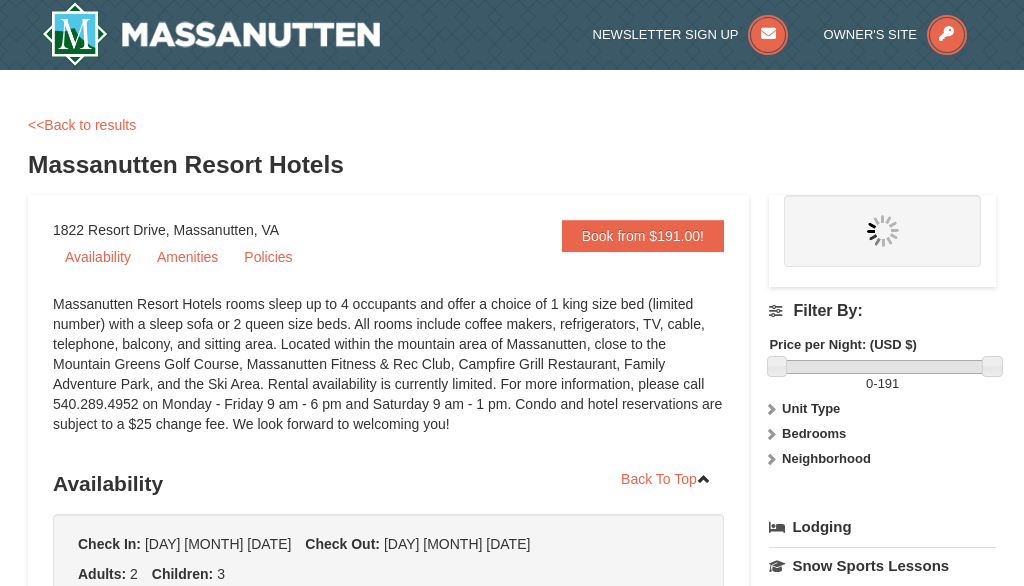 scroll, scrollTop: 0, scrollLeft: 0, axis: both 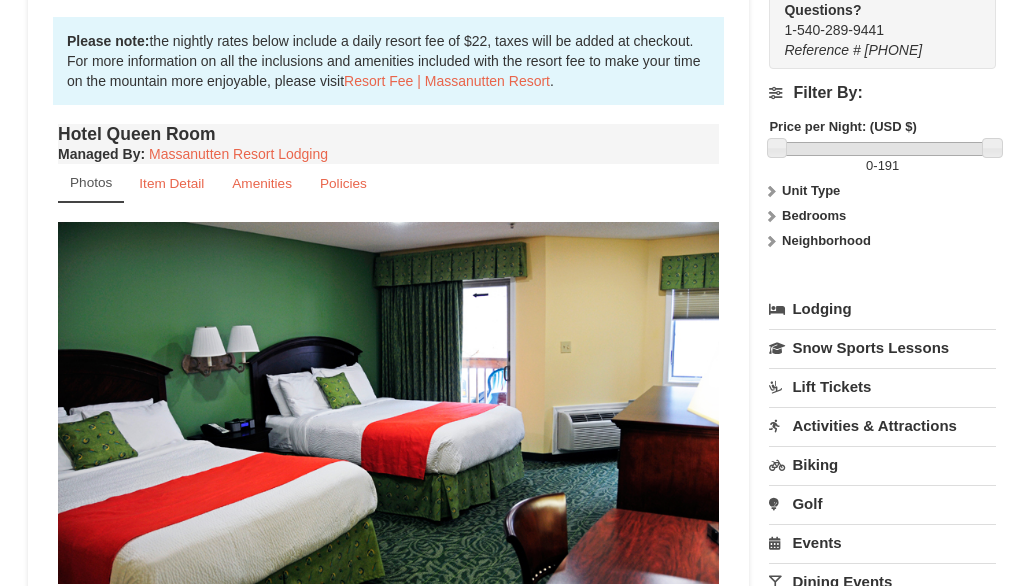 click on "Bedrooms" at bounding box center [814, 216] 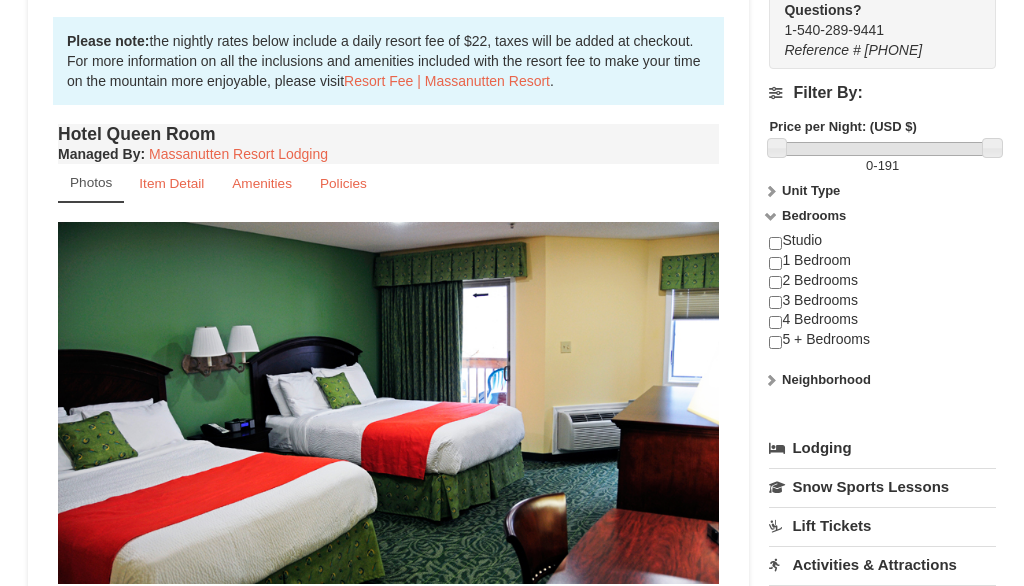 click at bounding box center [771, 216] 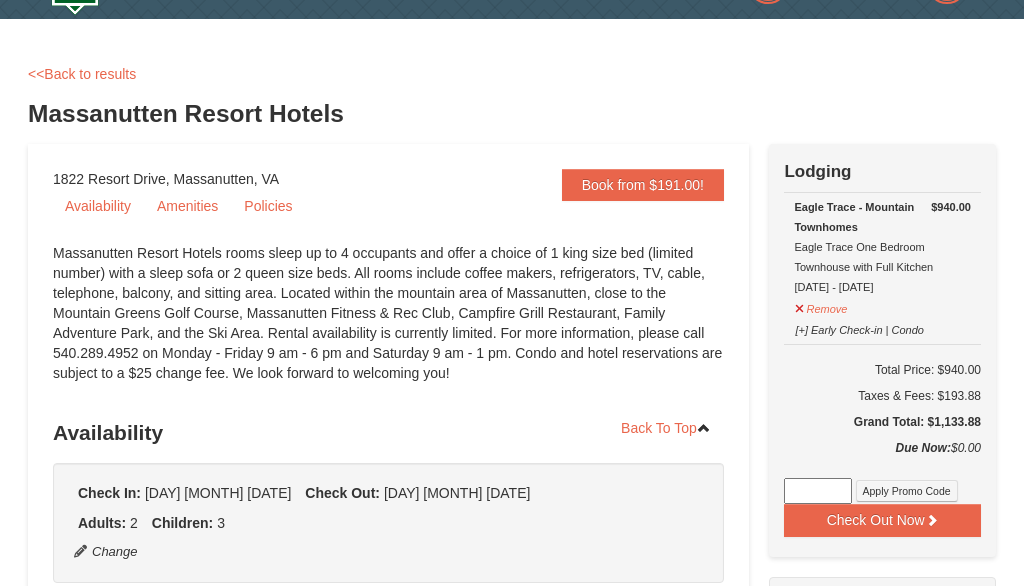 scroll, scrollTop: 0, scrollLeft: 0, axis: both 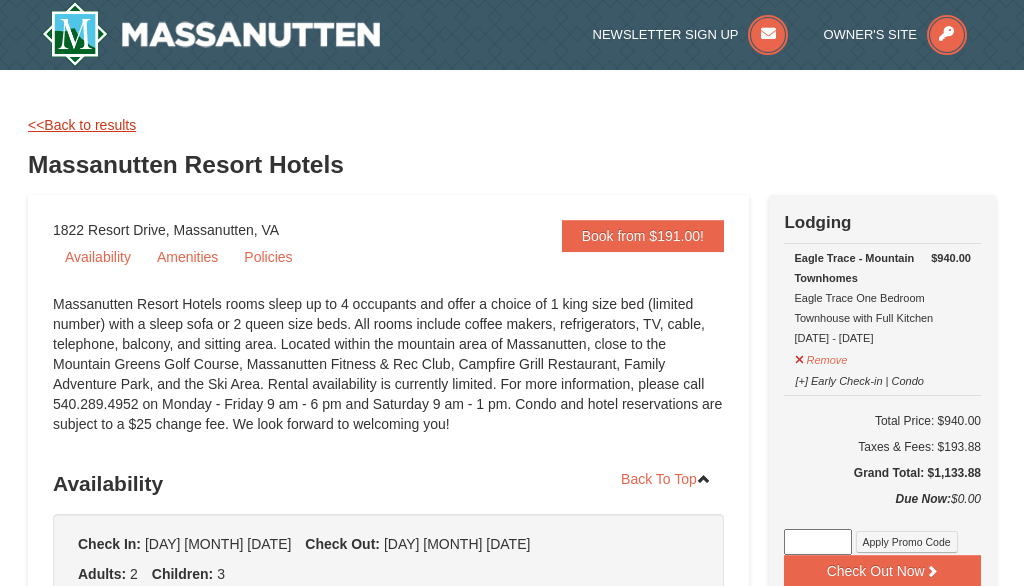 click on "<<Back to results" at bounding box center [82, 125] 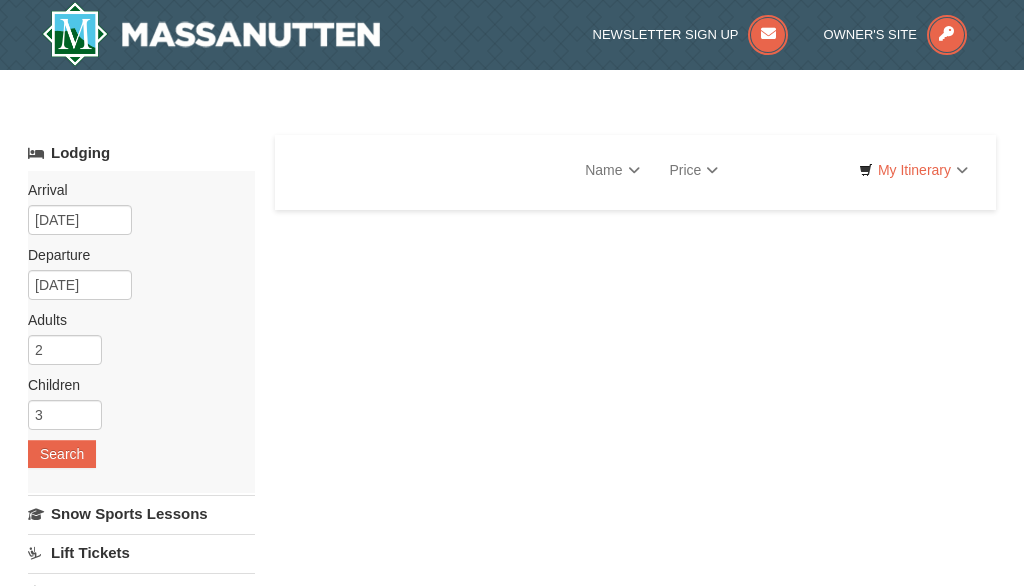 scroll, scrollTop: 0, scrollLeft: 0, axis: both 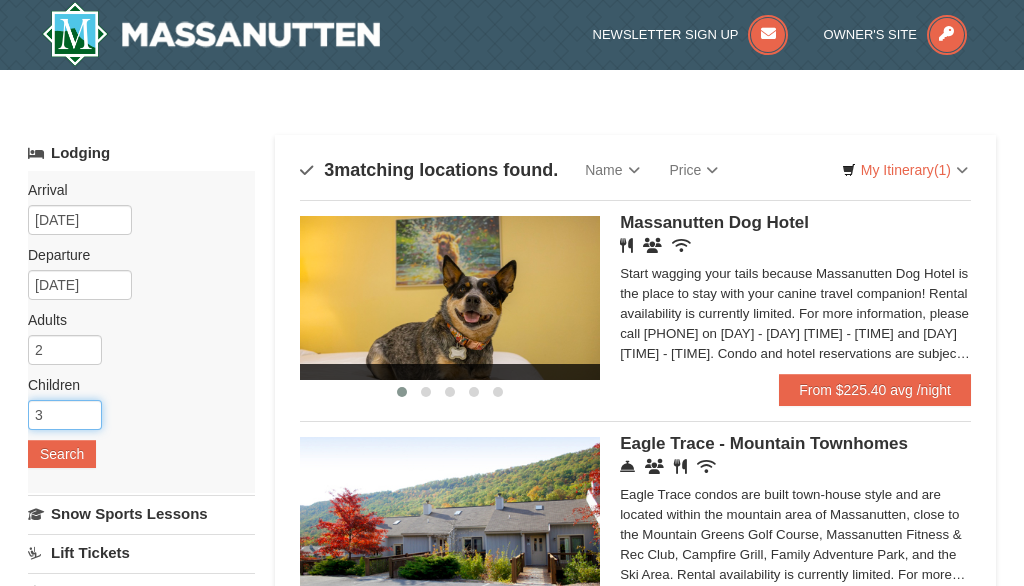 click on "3" at bounding box center (65, 415) 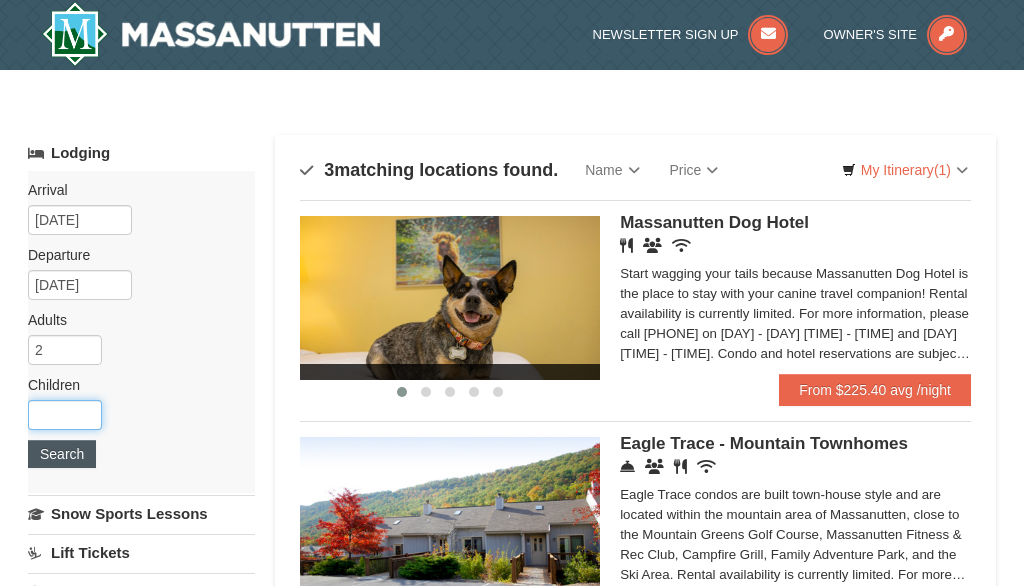 type 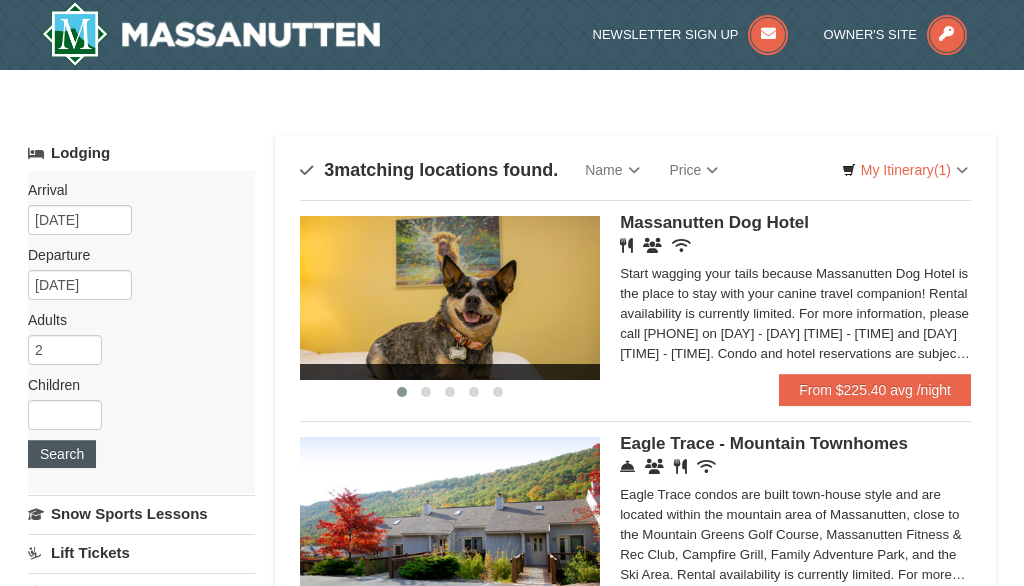 click on "Search" at bounding box center [62, 454] 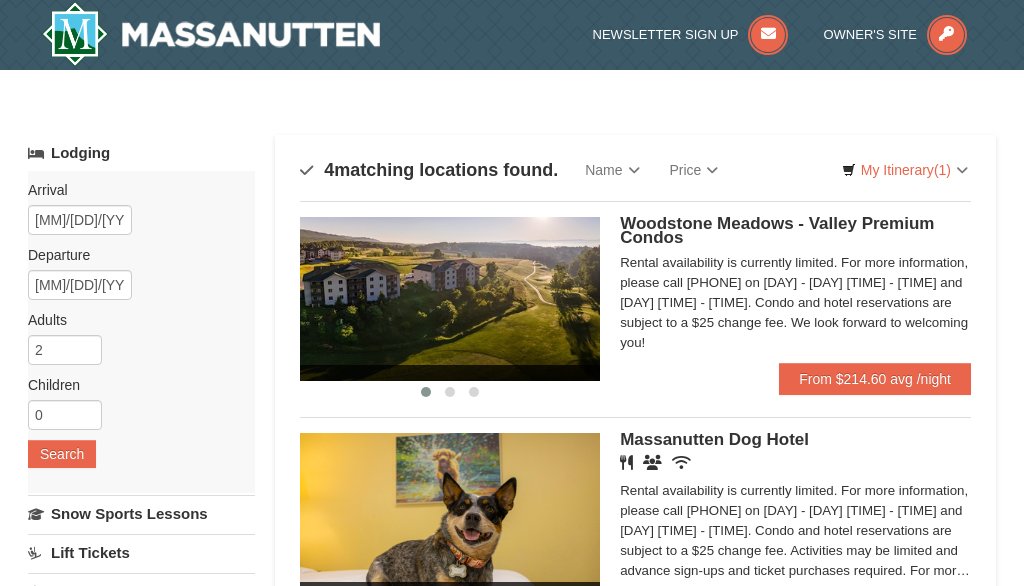 scroll, scrollTop: 0, scrollLeft: 0, axis: both 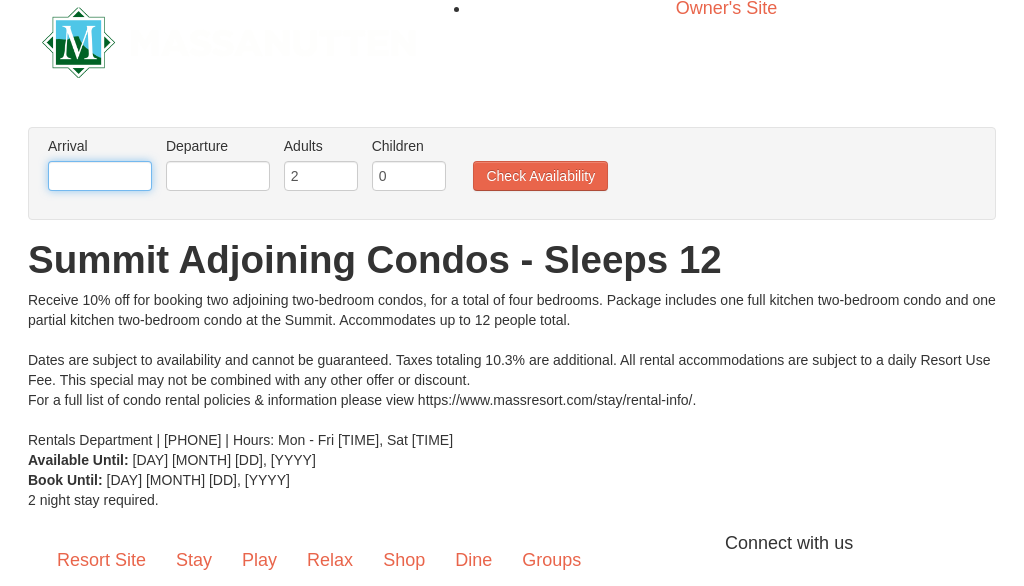 click at bounding box center [100, 176] 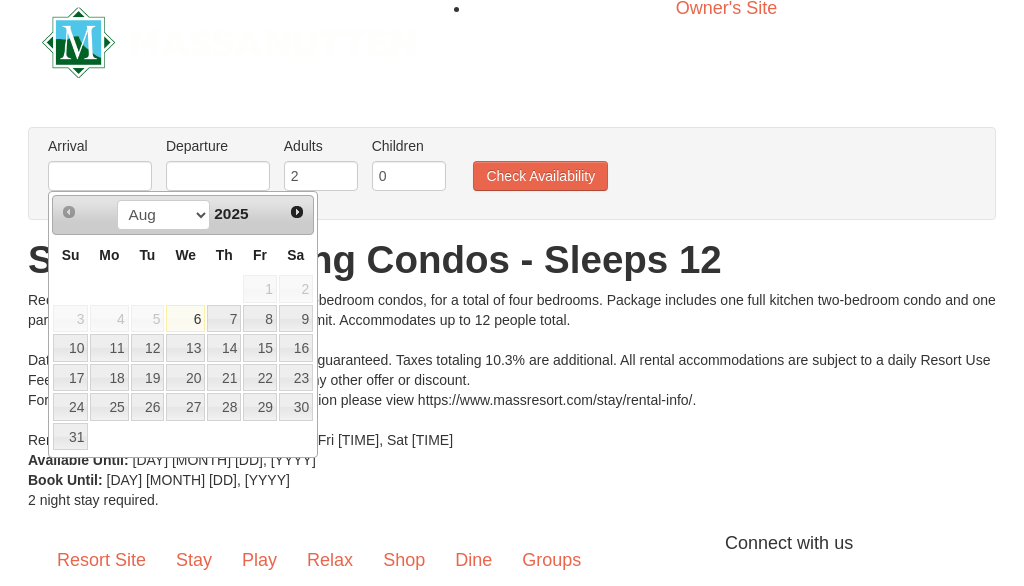 click on "Next" at bounding box center (297, 212) 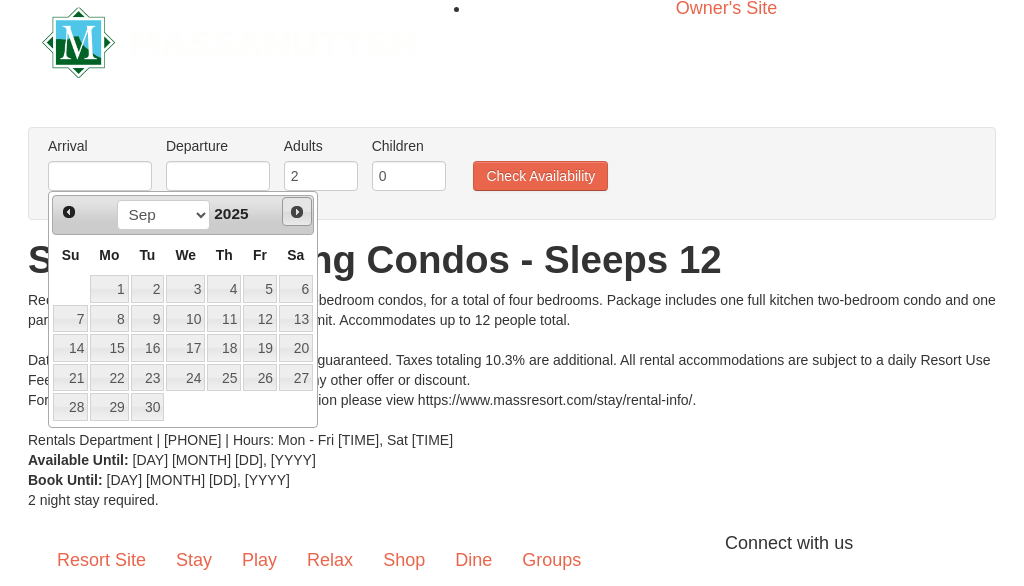 click on "Next" at bounding box center (297, 212) 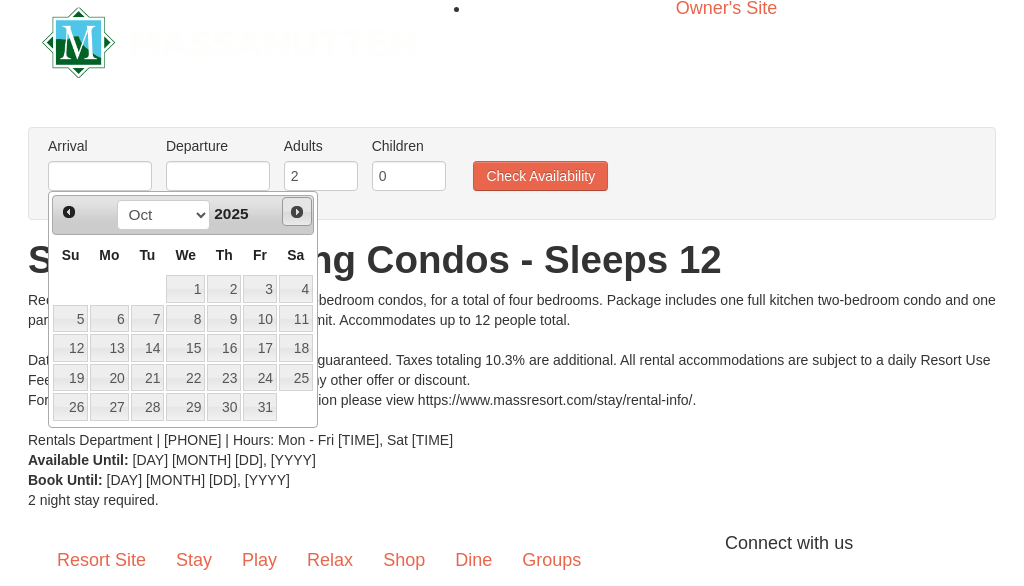click on "Next" at bounding box center [297, 212] 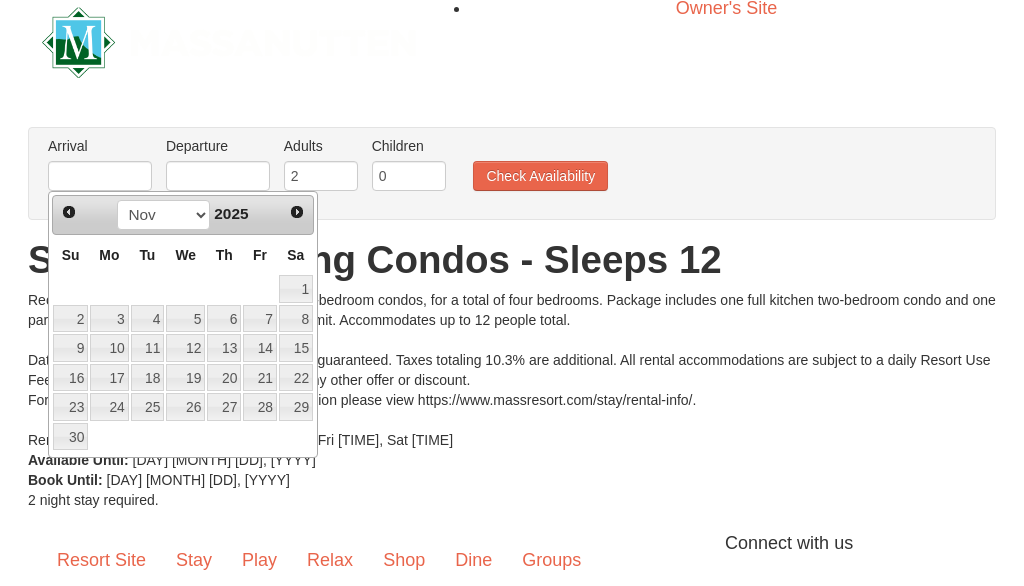 click on "Next" at bounding box center [297, 212] 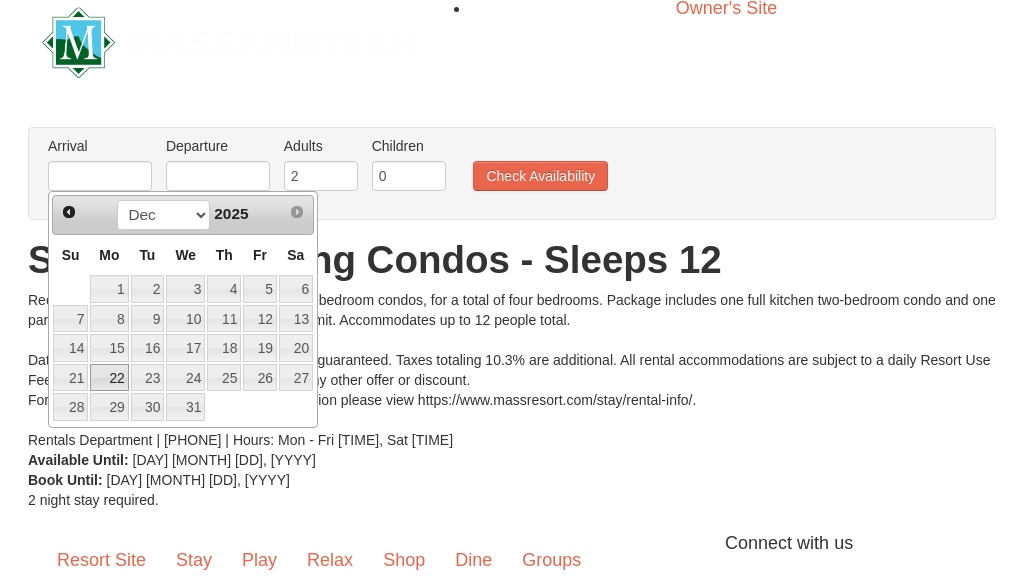 click on "22" at bounding box center (109, 378) 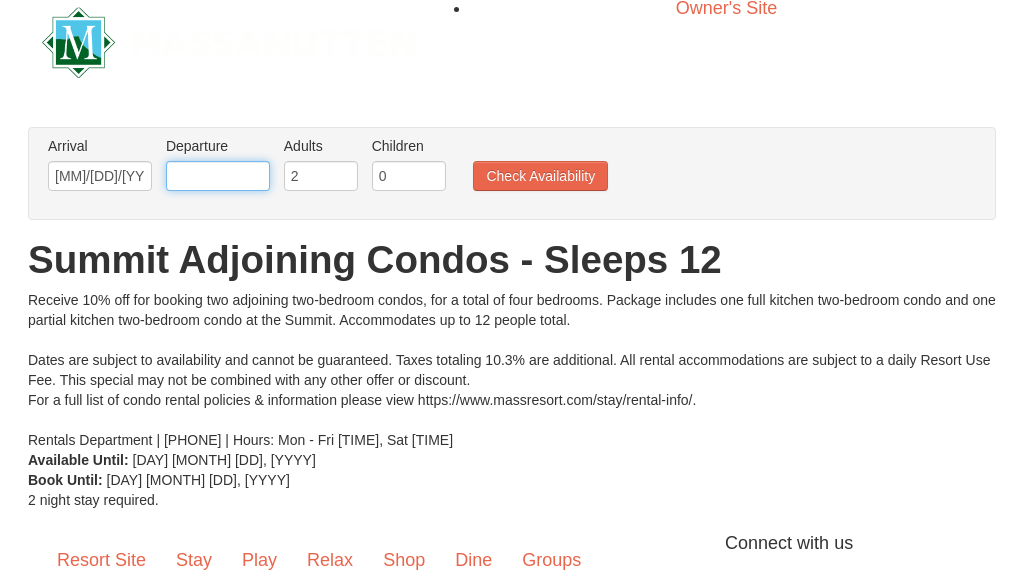 click at bounding box center (218, 176) 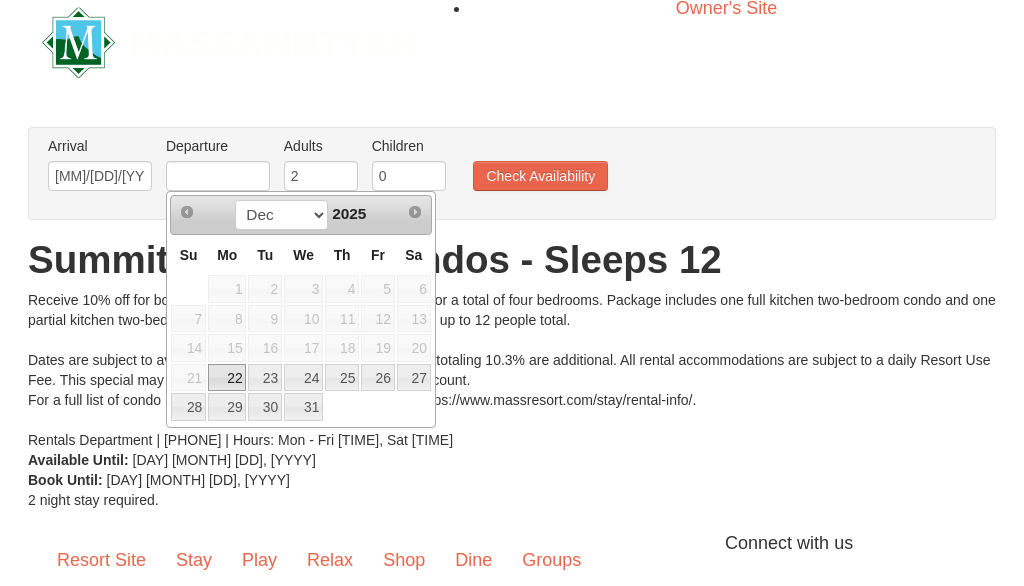 click on "26" at bounding box center (378, 378) 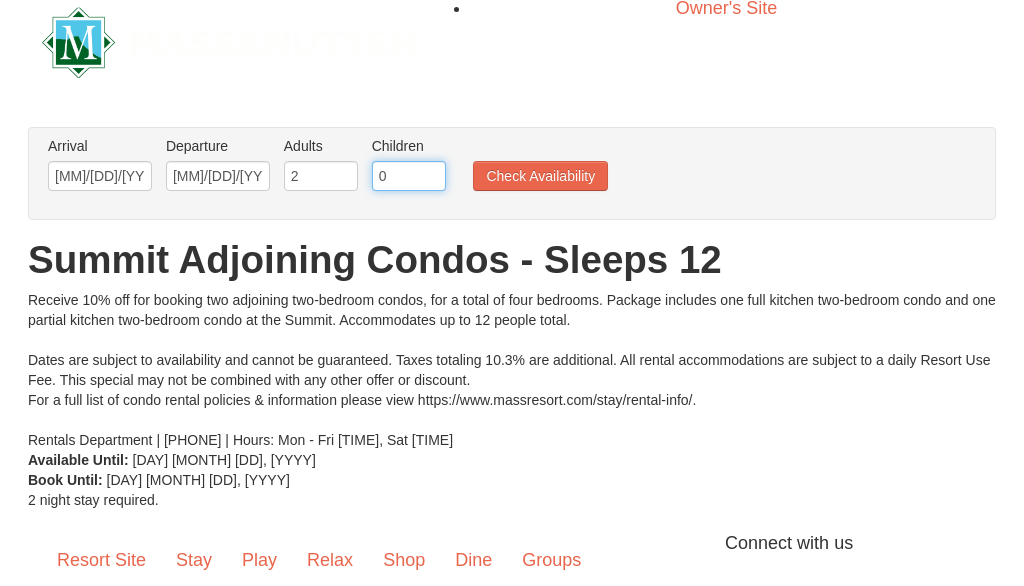 click on "0" at bounding box center (409, 176) 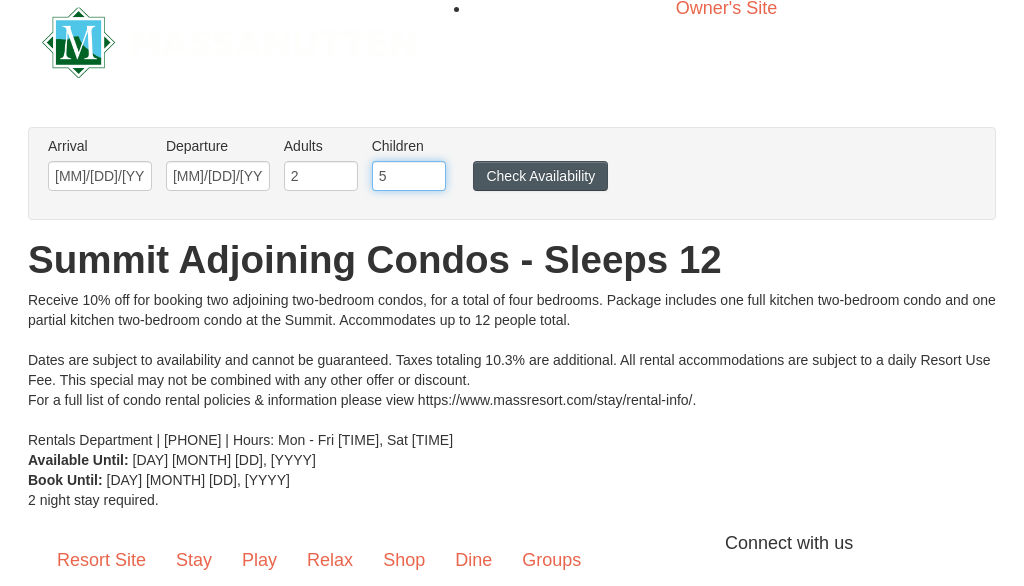 type on "5" 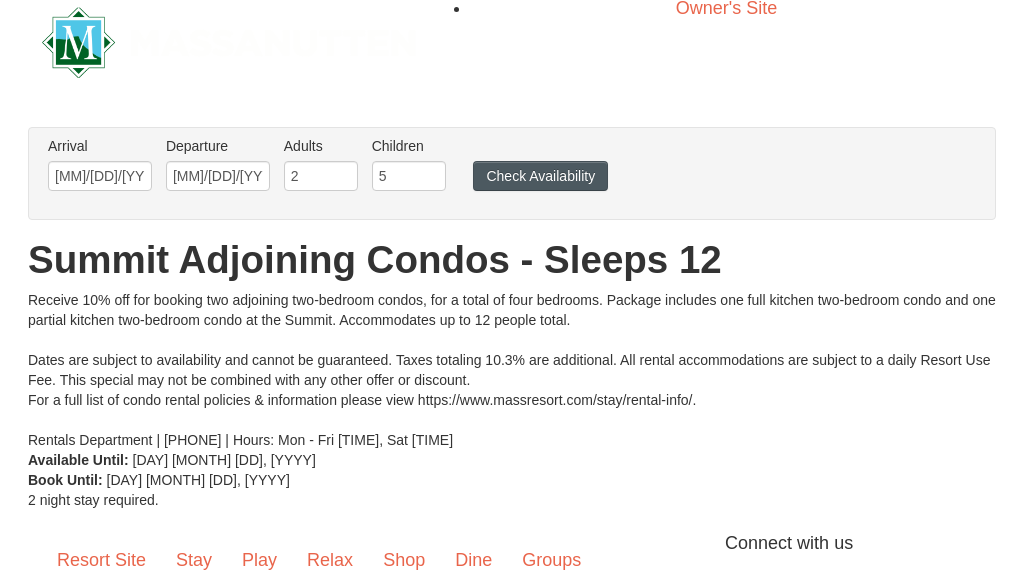 click on "Check Availability" at bounding box center (540, 176) 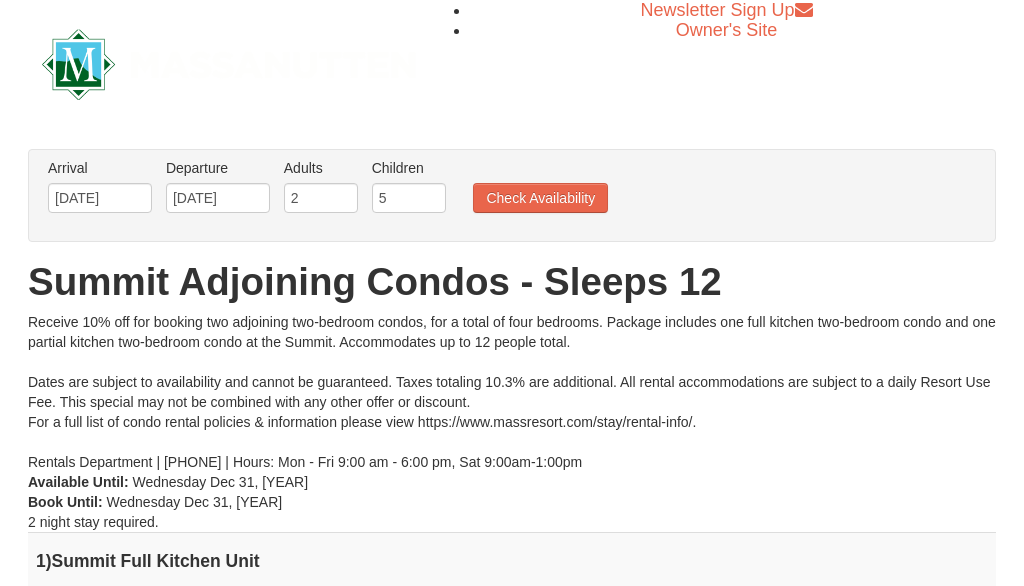 scroll, scrollTop: 0, scrollLeft: 0, axis: both 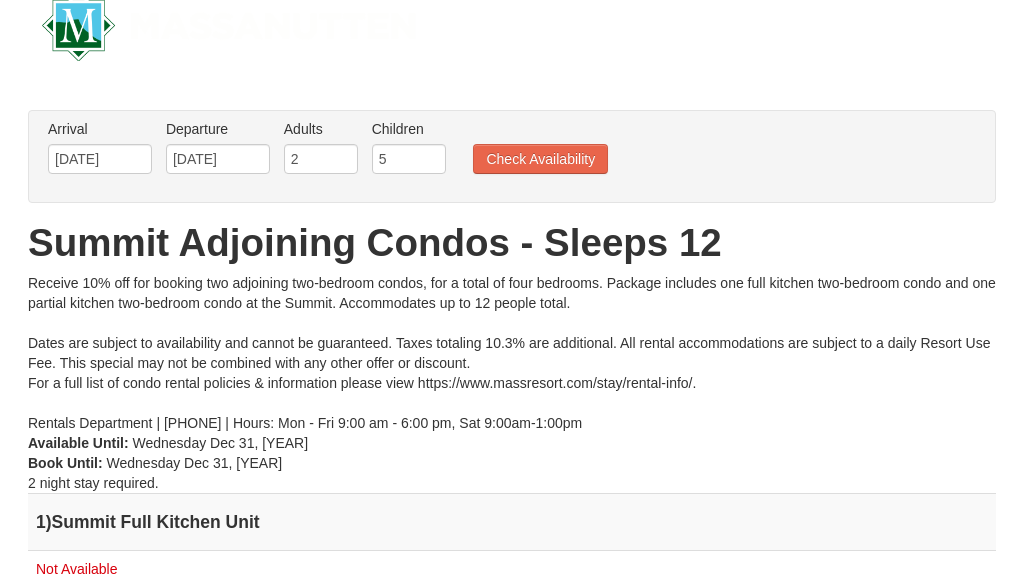 click on "From:
To:
Adults:
[NUMBER]
Children:
[NUMBER]
Change
Arrival Please format dates MM/DD/YYYY Please format dates MM/DD/YYYY
[DATE]
Departure Please format dates MM/DD/YYYY Please format dates MM/DD/YYYY
[DATE]
Adults Please format dates MM/DD/YYYY
[NUMBER]
Children [NUMBER]
1" at bounding box center [512, 405] 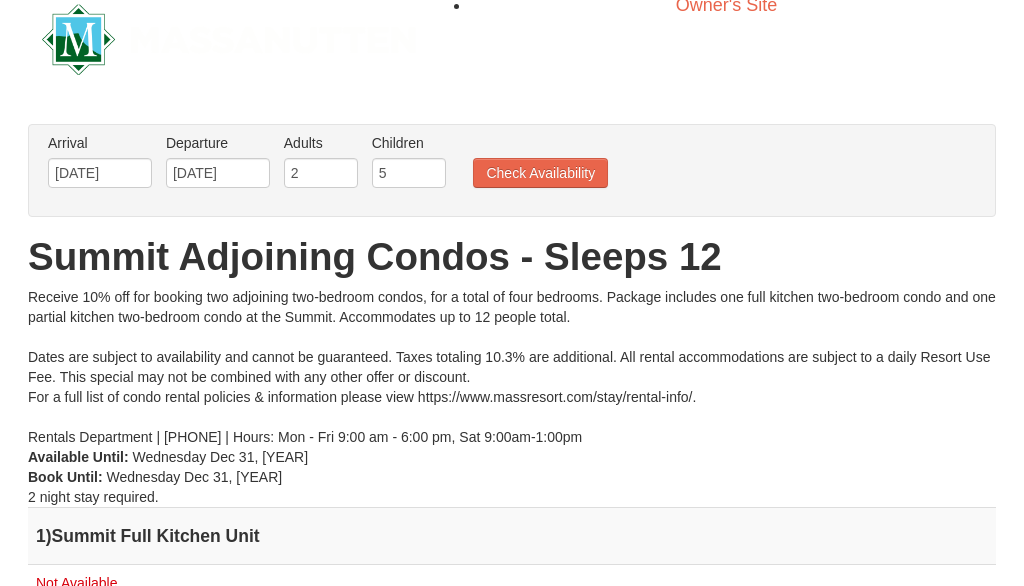 scroll, scrollTop: 0, scrollLeft: 0, axis: both 